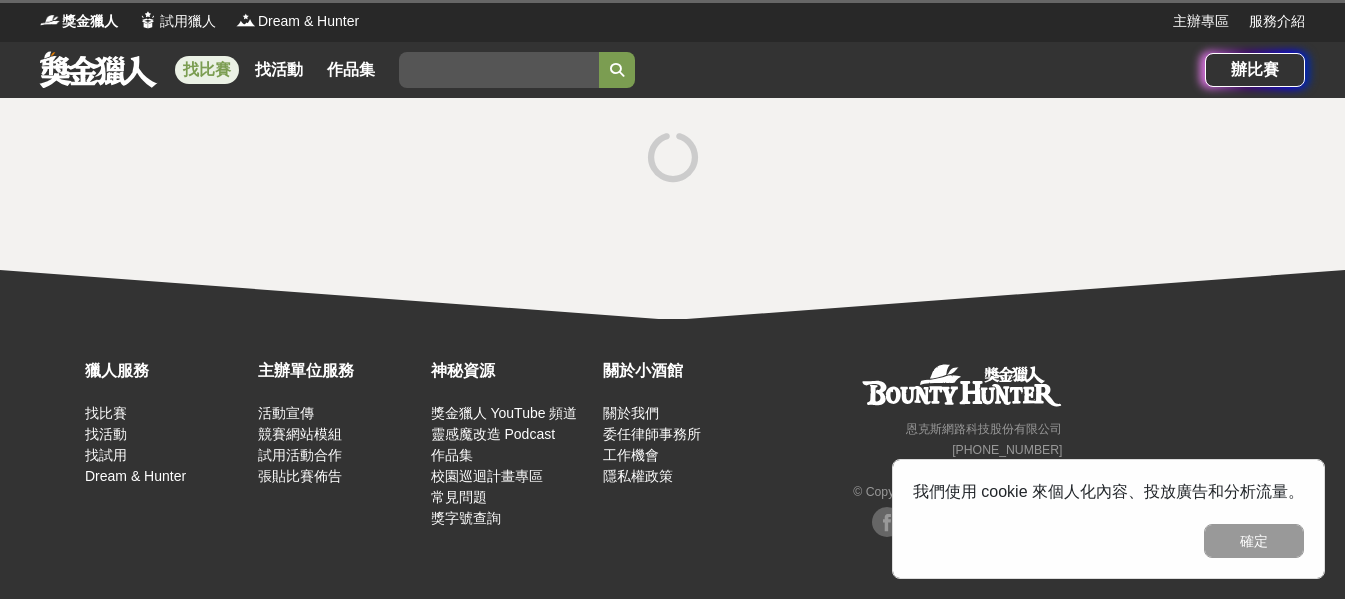 scroll, scrollTop: 0, scrollLeft: 0, axis: both 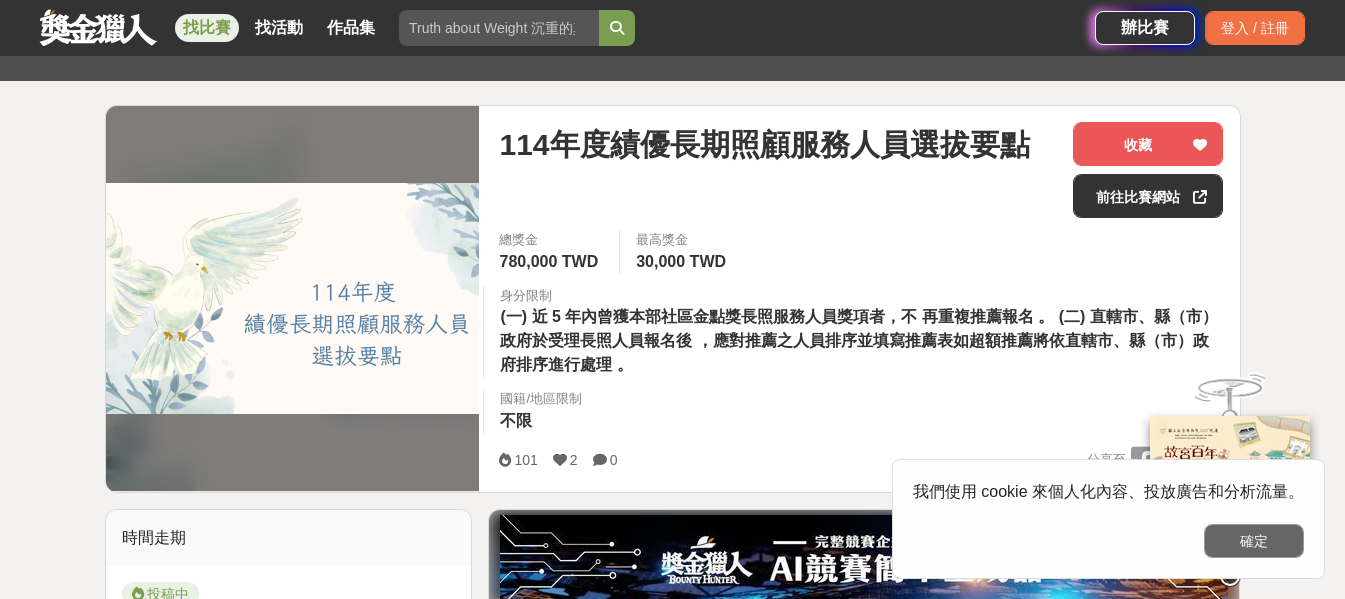 click on "確定" at bounding box center [1254, 541] 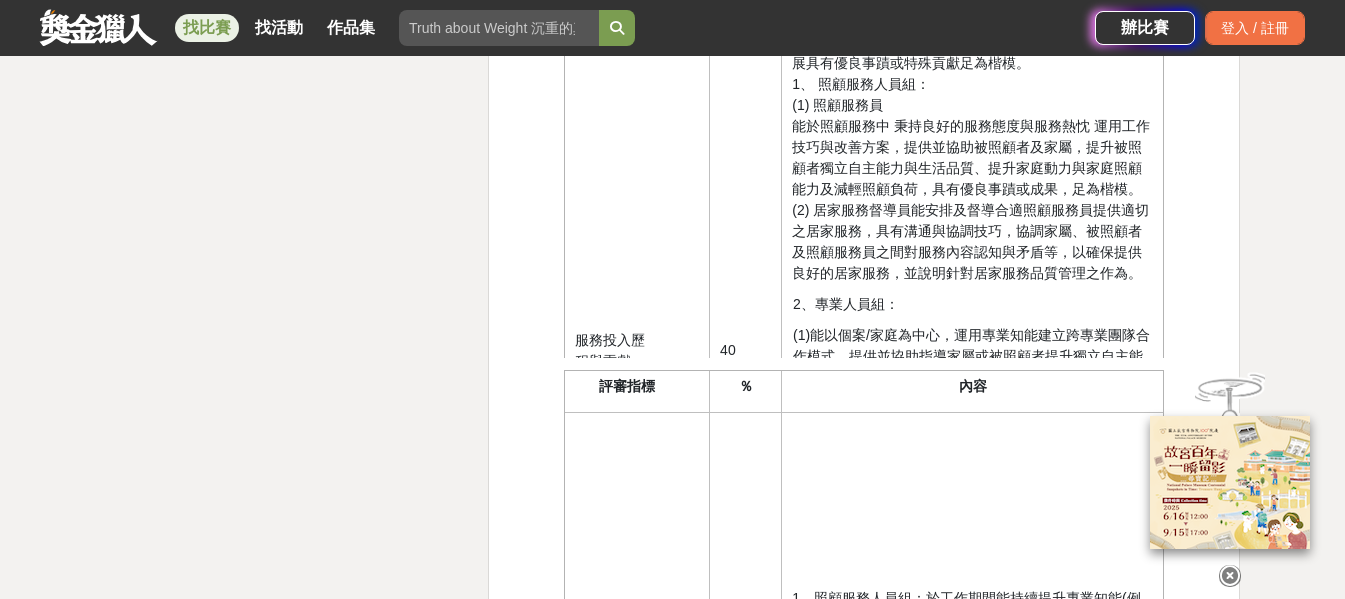 scroll, scrollTop: 4400, scrollLeft: 0, axis: vertical 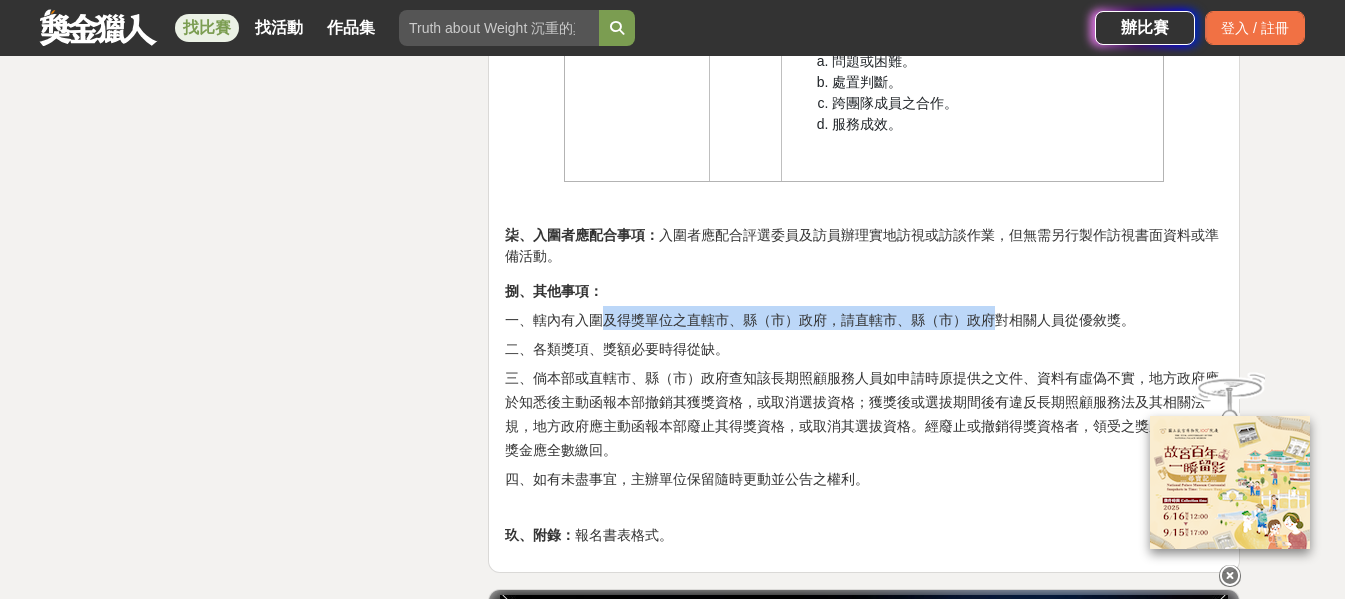 drag, startPoint x: 656, startPoint y: 335, endPoint x: 1066, endPoint y: 350, distance: 410.2743 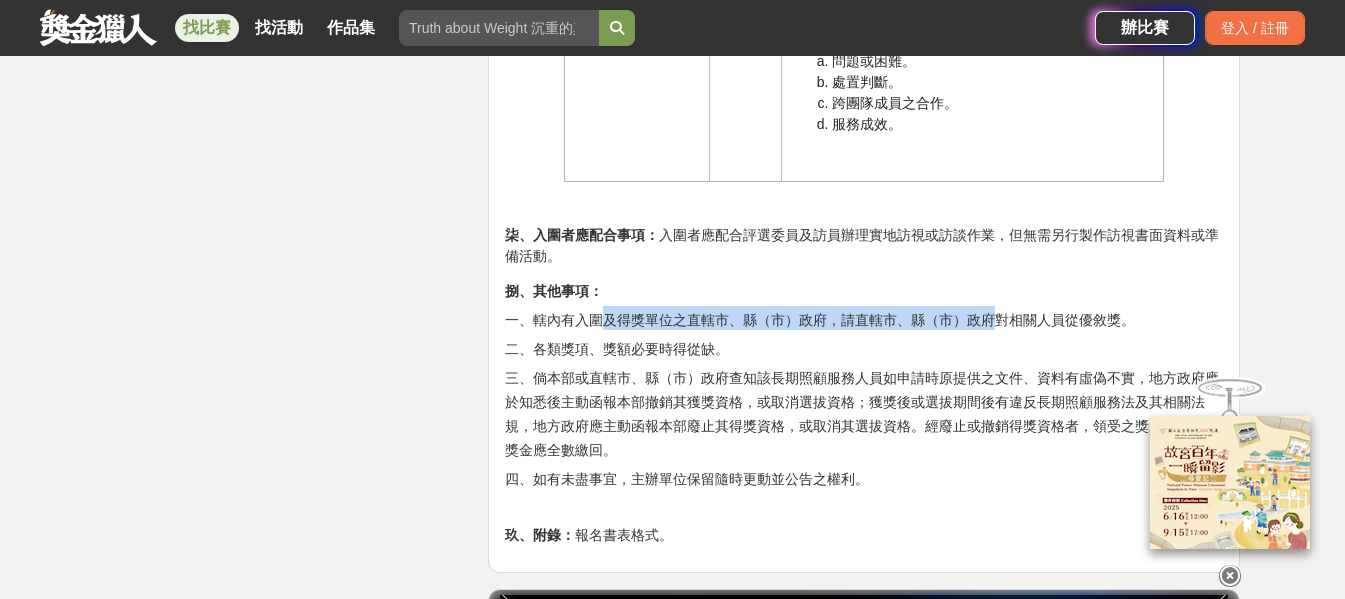 click on "一、轄內有入圍及得獎單位之直轄市、縣（市）政府，請直轄市、縣（市）政府對相關人員從優敘獎。" at bounding box center (820, 320) 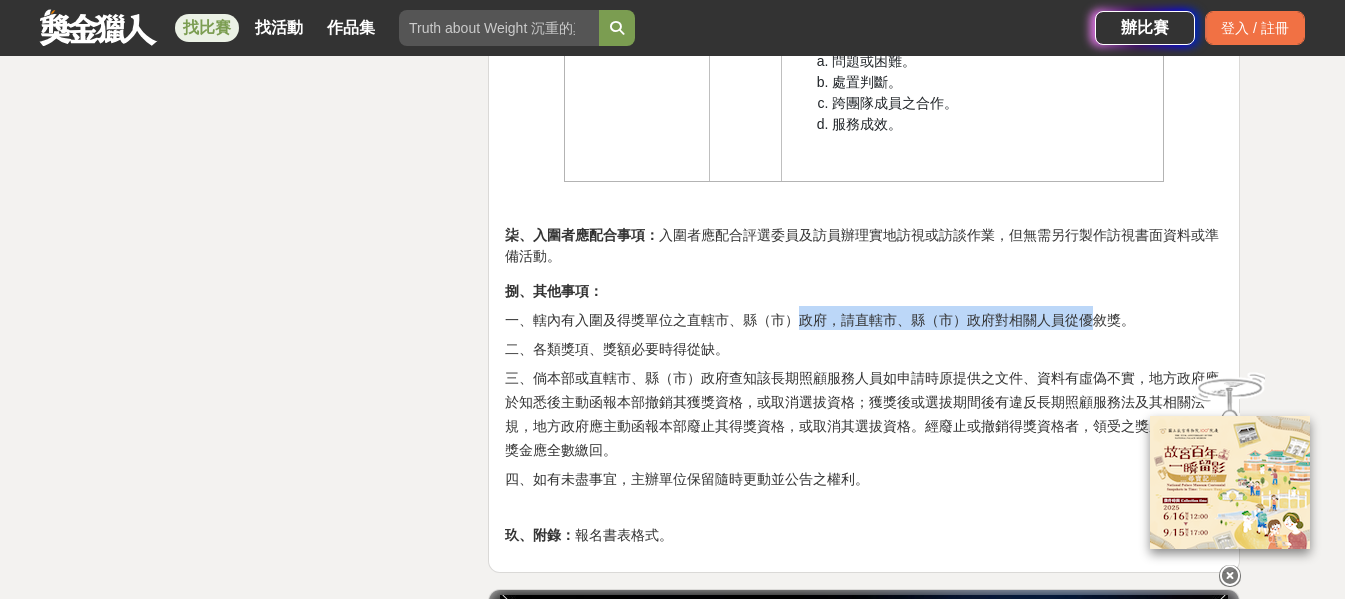 drag, startPoint x: 1099, startPoint y: 354, endPoint x: 799, endPoint y: 343, distance: 300.2016 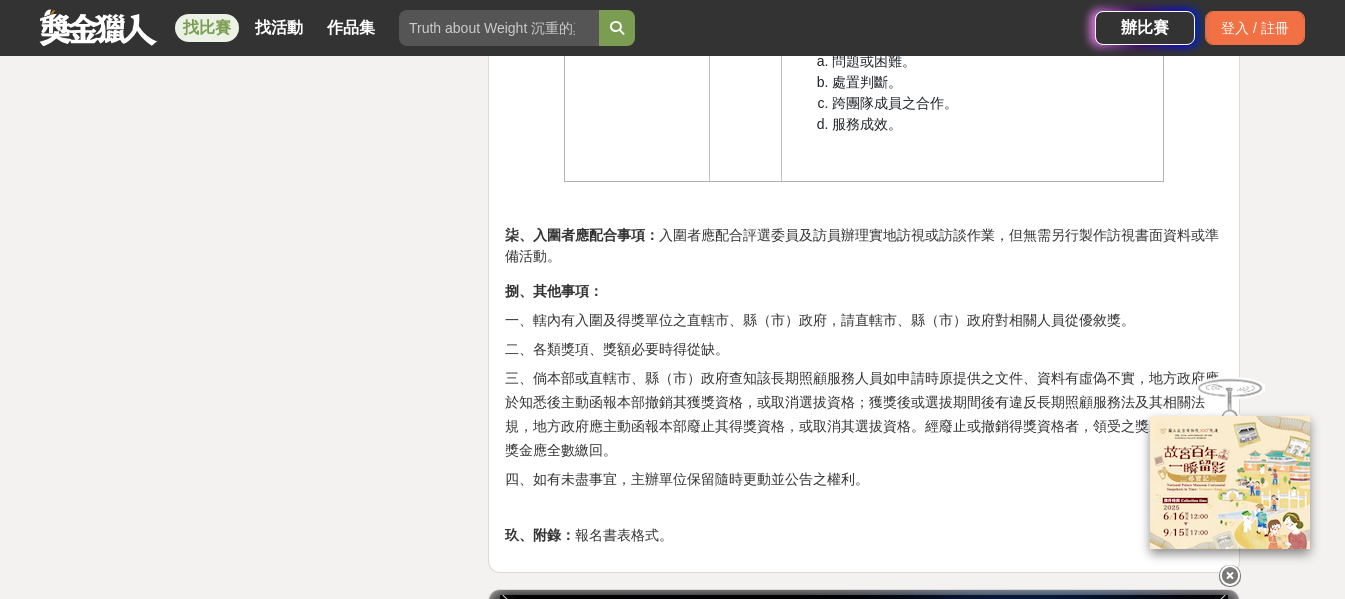 click on "一、轄內有入圍及得獎單位之直轄市、縣（市）政府，請直轄市、縣（市）政府對相關人員從優敘獎。" at bounding box center (820, 320) 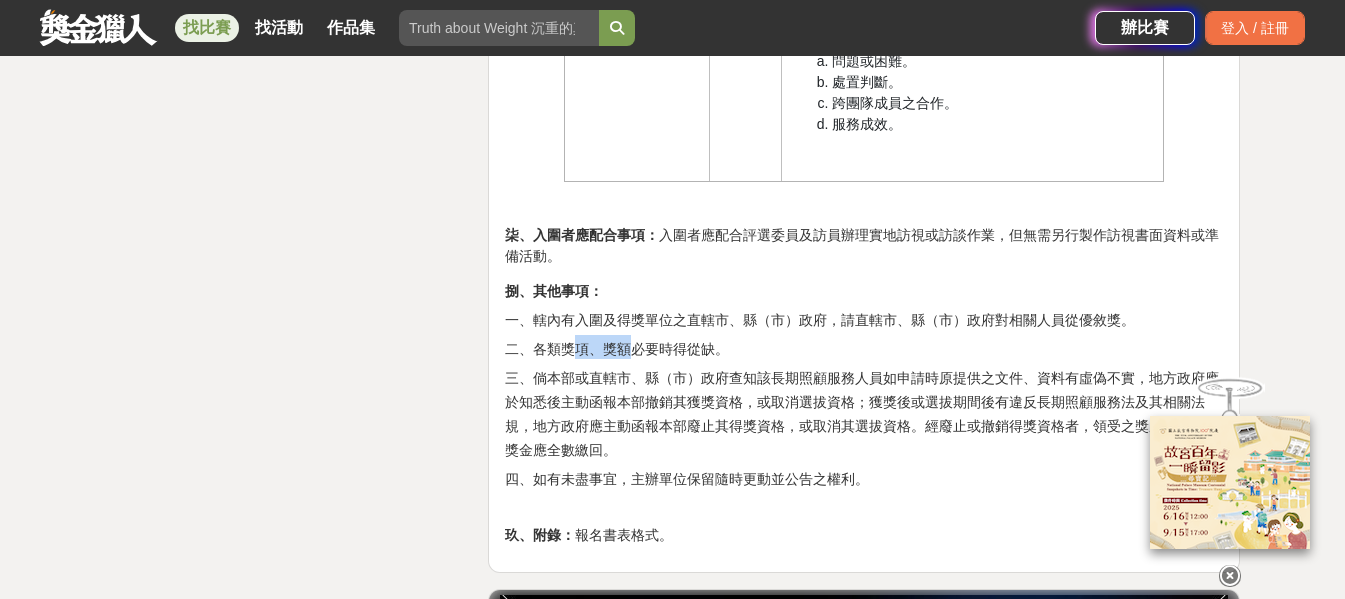 drag, startPoint x: 579, startPoint y: 366, endPoint x: 629, endPoint y: 366, distance: 50 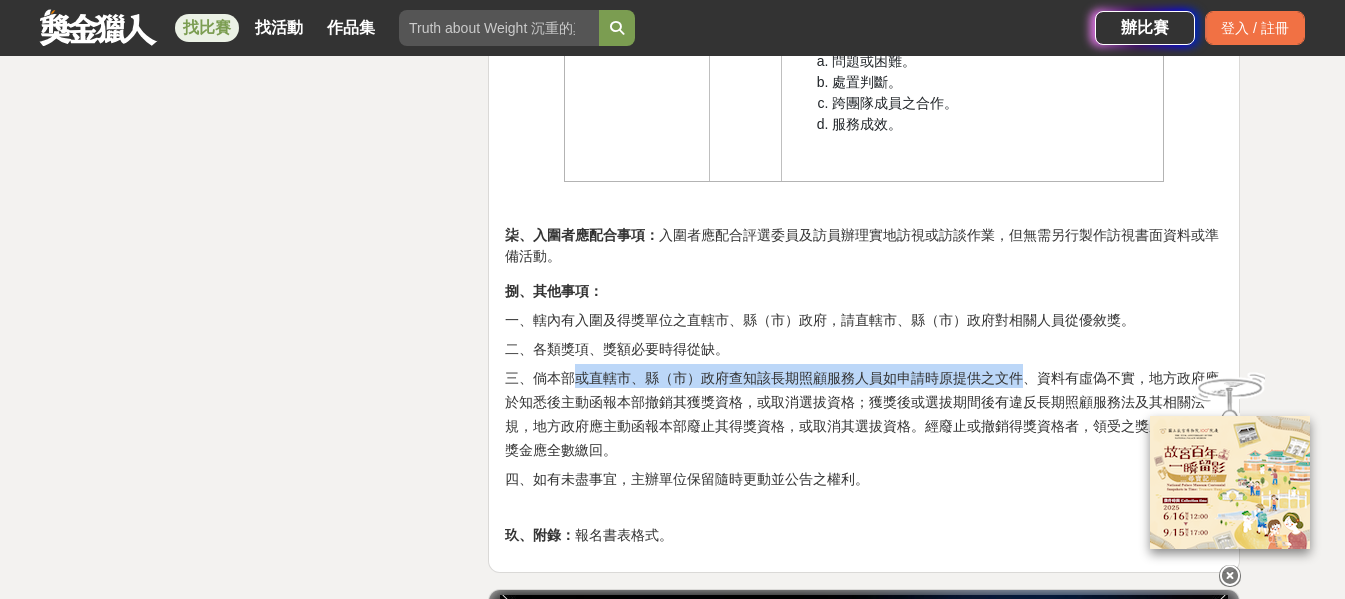 drag, startPoint x: 579, startPoint y: 399, endPoint x: 1027, endPoint y: 405, distance: 448.0402 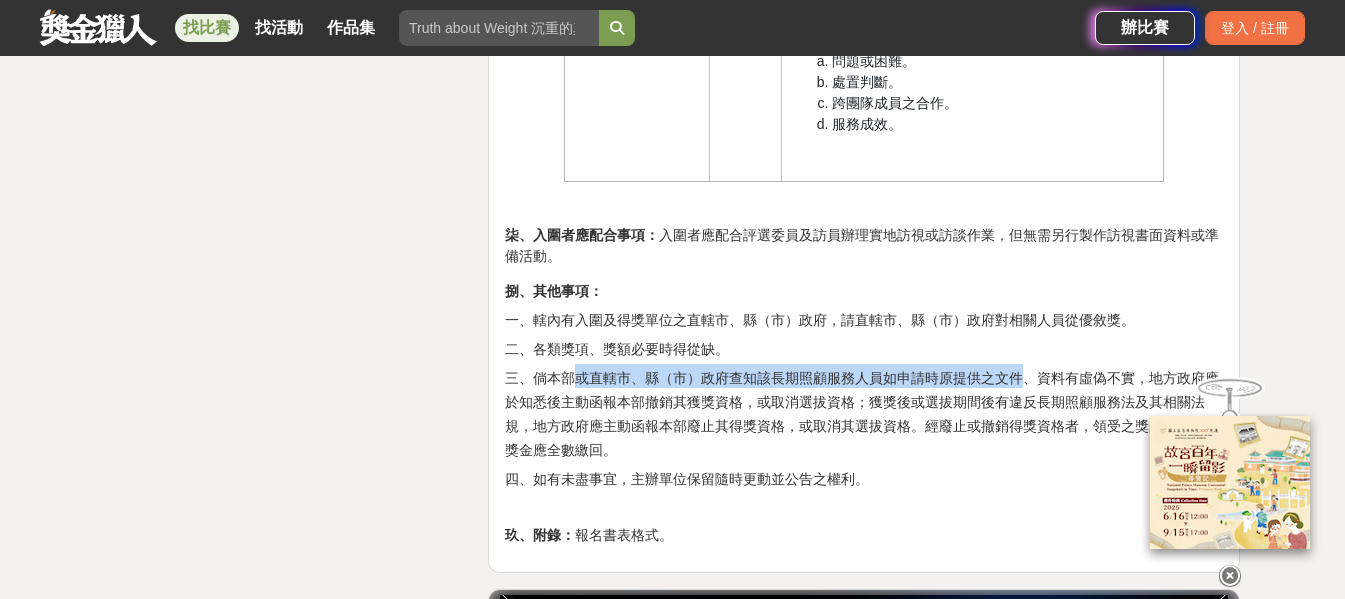 click on "三、倘本部或直轄市、縣（市）政府查知該長期照顧服務人員如申請時原提供之文件、資料有虛偽不實，地方政府應於知悉後主動函報本部撤銷其獲獎資格，或取消選拔資格；獲獎後或選拔期間後有違反長期照顧服務法及其相關法規，地方政府應主動函報本部廢止其得獎資格，或取消其選拔資格。經廢止或撤銷得獎資格者，領受之獎座、獎狀及獎金應全數繳回。" at bounding box center [862, 414] 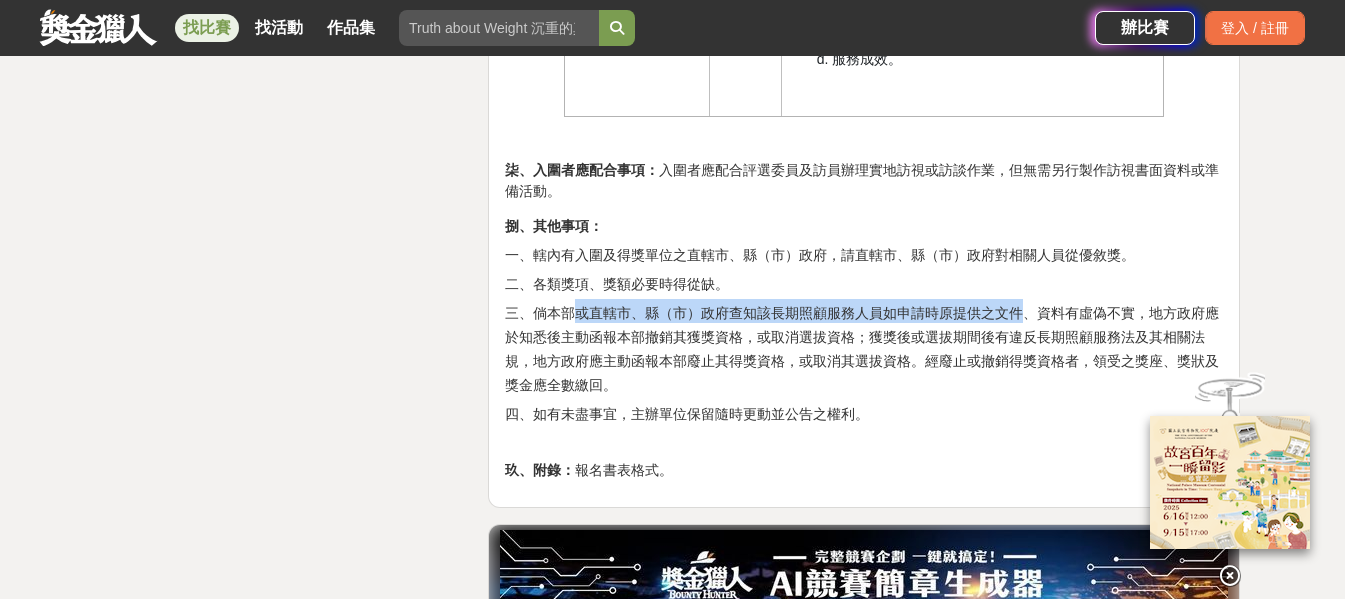 scroll, scrollTop: 6000, scrollLeft: 0, axis: vertical 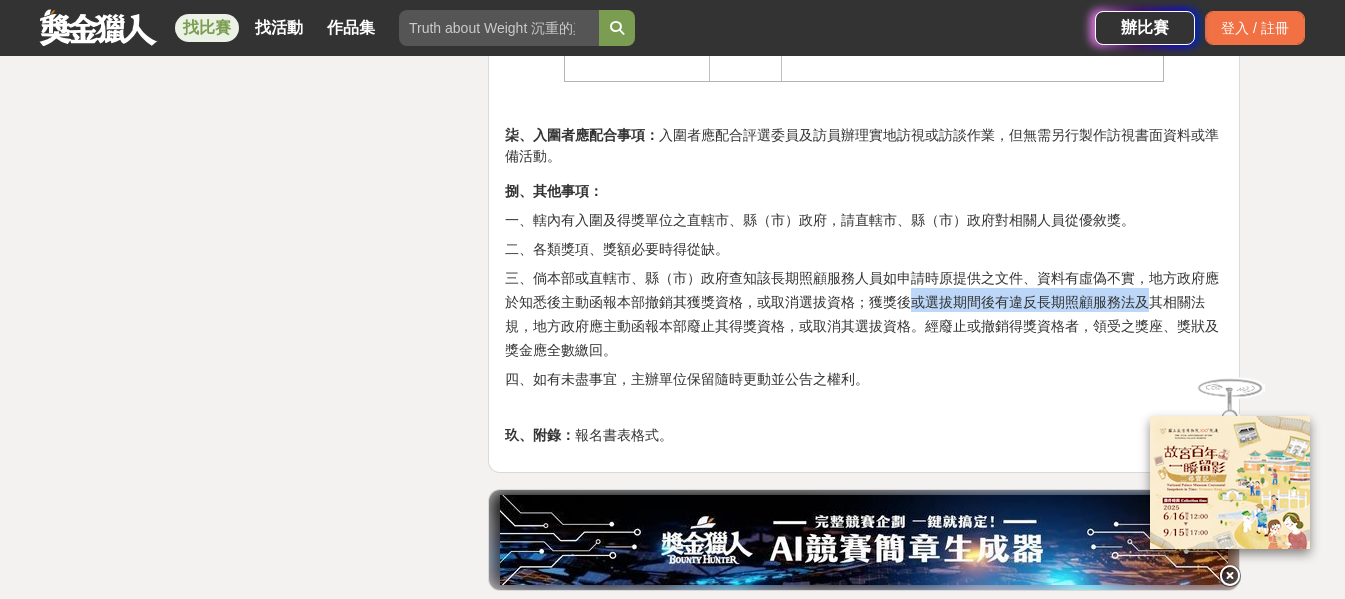 drag, startPoint x: 908, startPoint y: 332, endPoint x: 1146, endPoint y: 335, distance: 238.0189 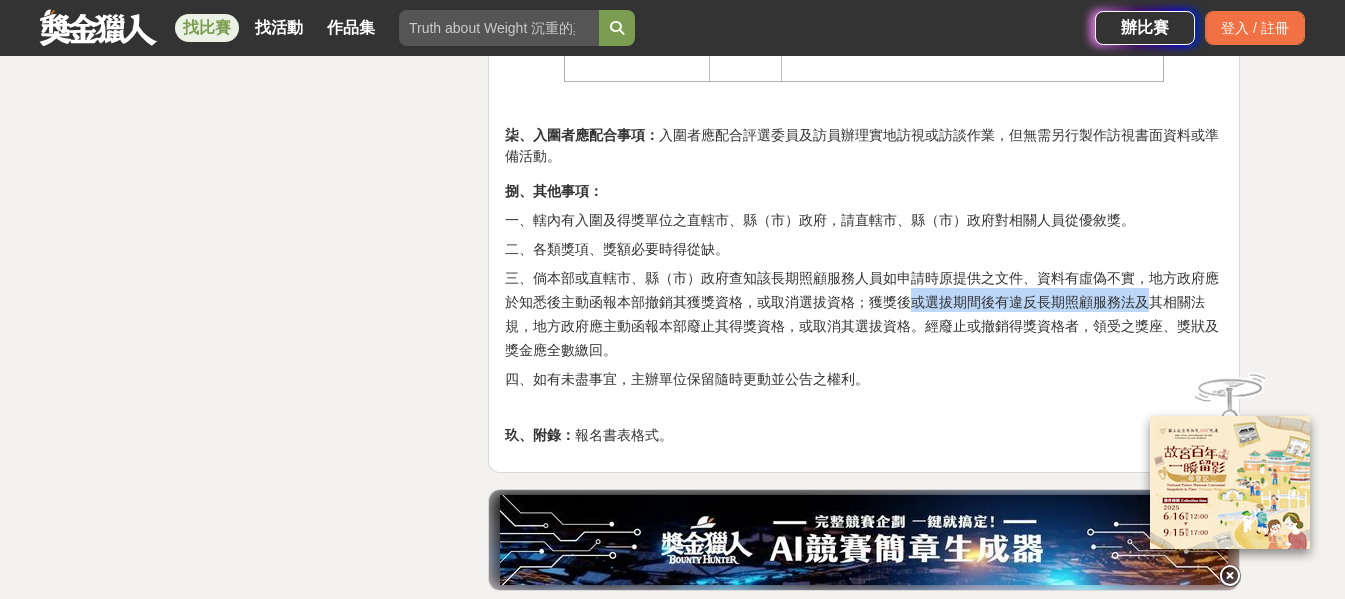 click on "三、倘本部或直轄市、縣（市）政府查知該長期照顧服務人員如申請時原提供之文件、資料有虛偽不實，地方政府應於知悉後主動函報本部撤銷其獲獎資格，或取消選拔資格；獲獎後或選拔期間後有違反長期照顧服務法及其相關法規，地方政府應主動函報本部廢止其得獎資格，或取消其選拔資格。經廢止或撤銷得獎資格者，領受之獎座、獎狀及獎金應全數繳回。" at bounding box center (862, 314) 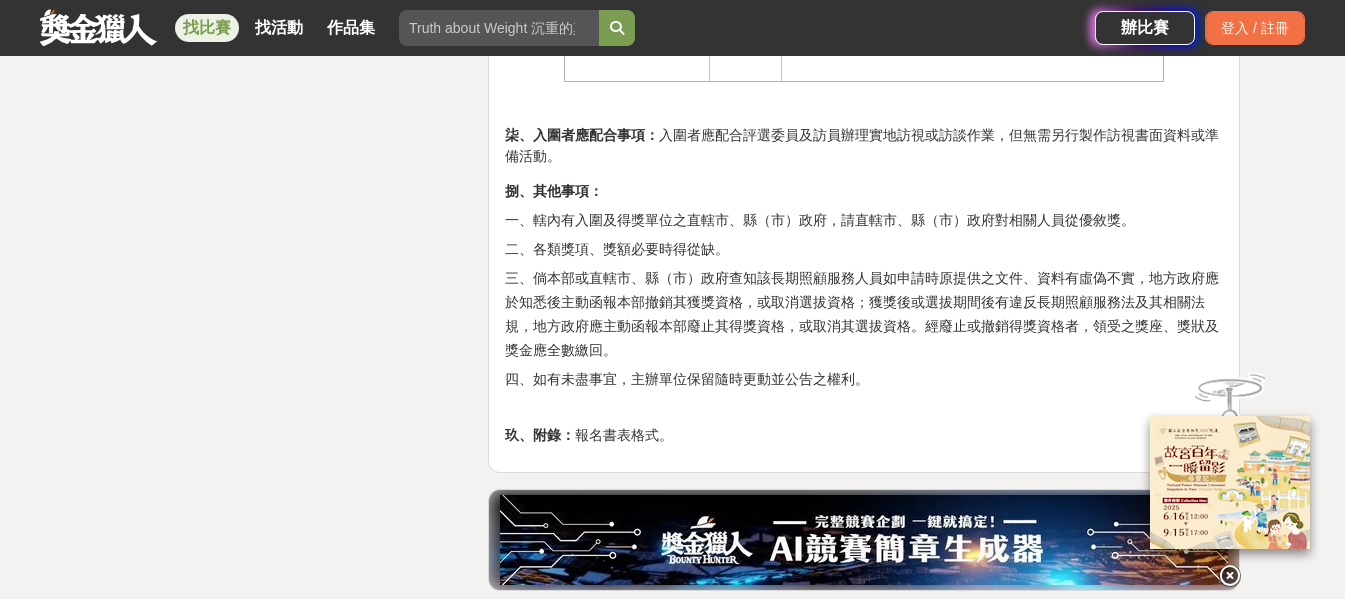click on "三、倘本部或直轄市、縣（市）政府查知該長期照顧服務人員如申請時原提供之文件、資料有虛偽不實，地方政府應於知悉後主動函報本部撤銷其獲獎資格，或取消選拔資格；獲獎後或選拔期間後有違反長期照顧服務法及其相關法規，地方政府應主動函報本部廢止其得獎資格，或取消其選拔資格。經廢止或撤銷得獎資格者，領受之獎座、獎狀及獎金應全數繳回。" at bounding box center [862, 314] 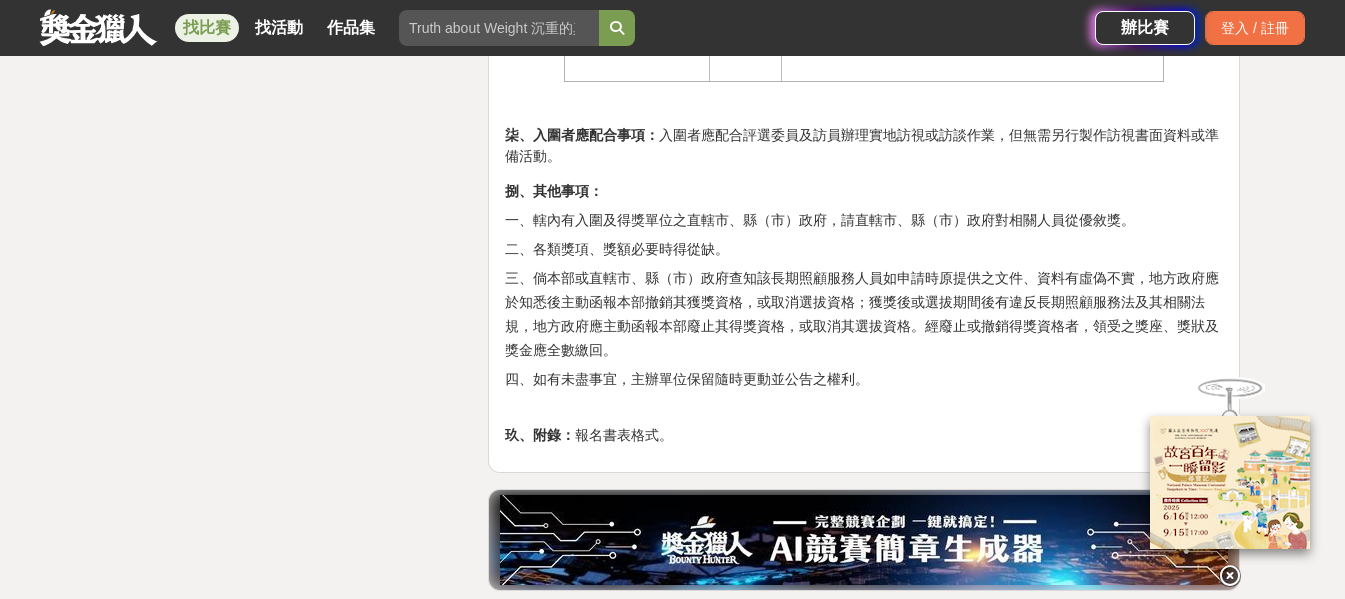 click on "三、倘本部或直轄市、縣（市）政府查知該長期照顧服務人員如申請時原提供之文件、資料有虛偽不實，地方政府應於知悉後主動函報本部撤銷其獲獎資格，或取消選拔資格；獲獎後或選拔期間後有違反長期照顧服務法及其相關法規，地方政府應主動函報本部廢止其得獎資格，或取消其選拔資格。經廢止或撤銷得獎資格者，領受之獎座、獎狀及獎金應全數繳回。" at bounding box center [862, 314] 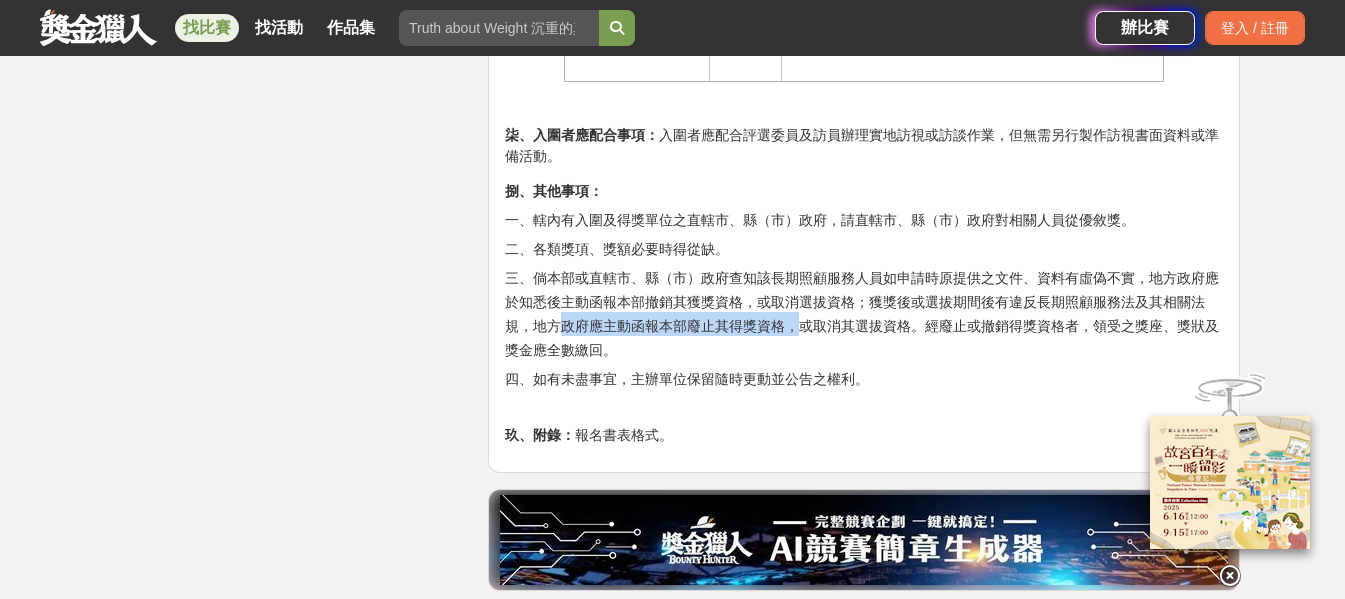 drag, startPoint x: 566, startPoint y: 345, endPoint x: 829, endPoint y: 372, distance: 264.3823 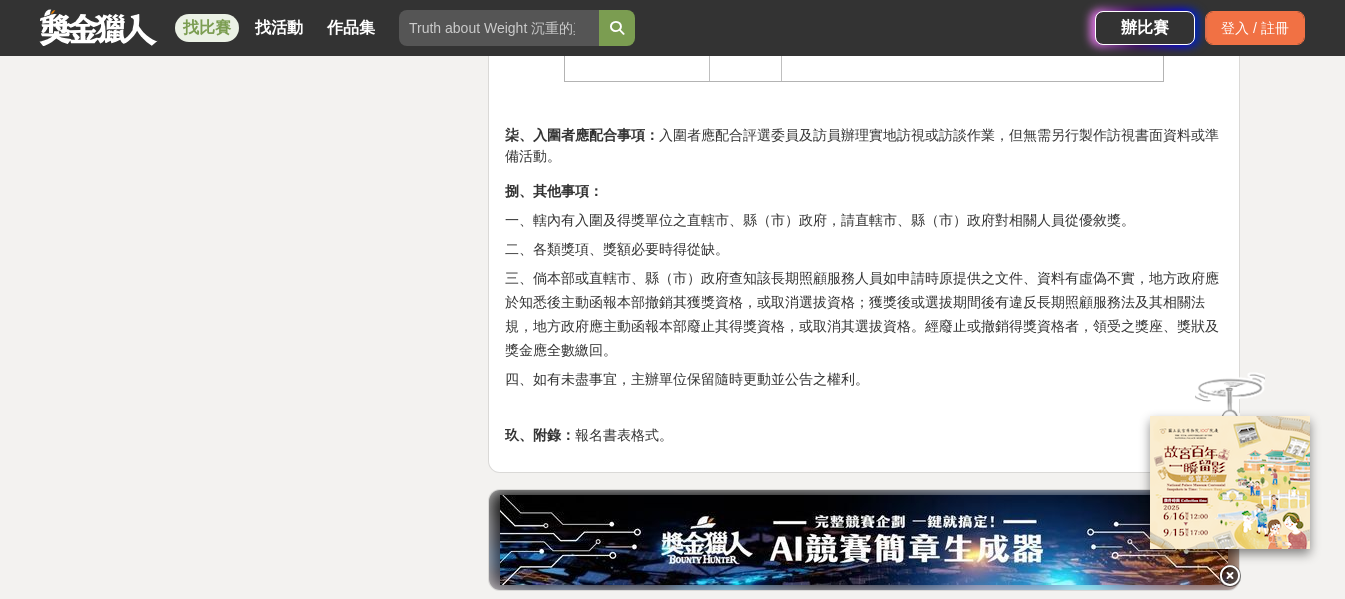 click on "二、各類獎項、獎額必要時得從缺。" at bounding box center [864, 247] 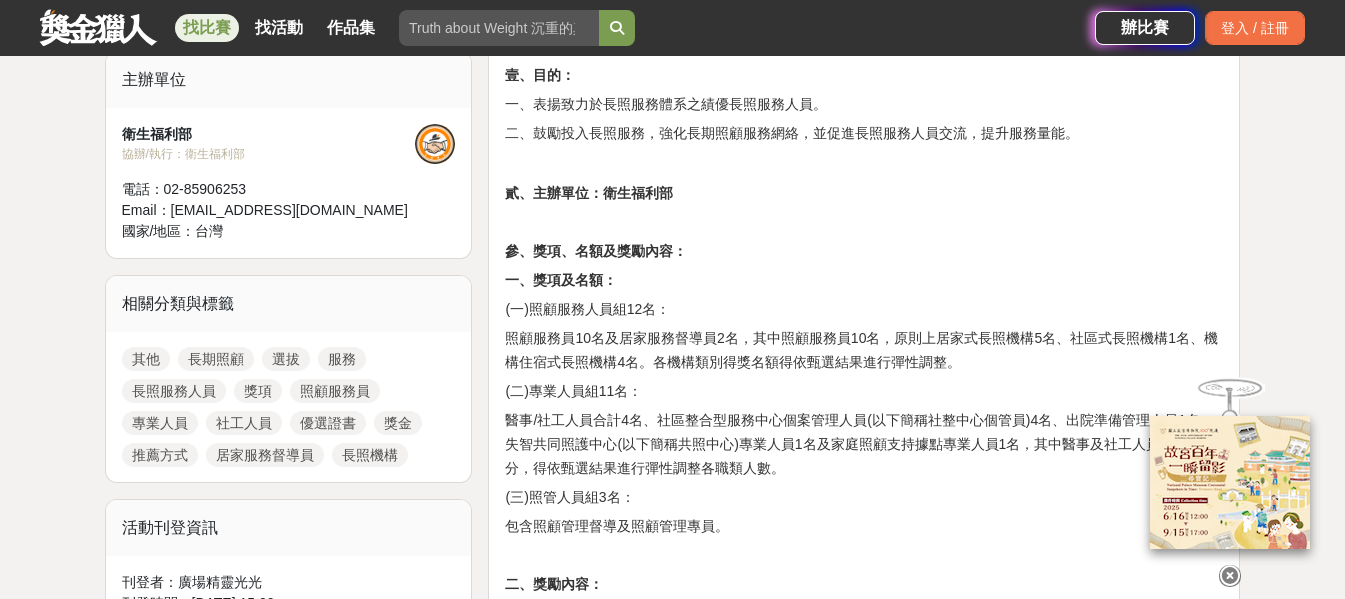 scroll, scrollTop: 600, scrollLeft: 0, axis: vertical 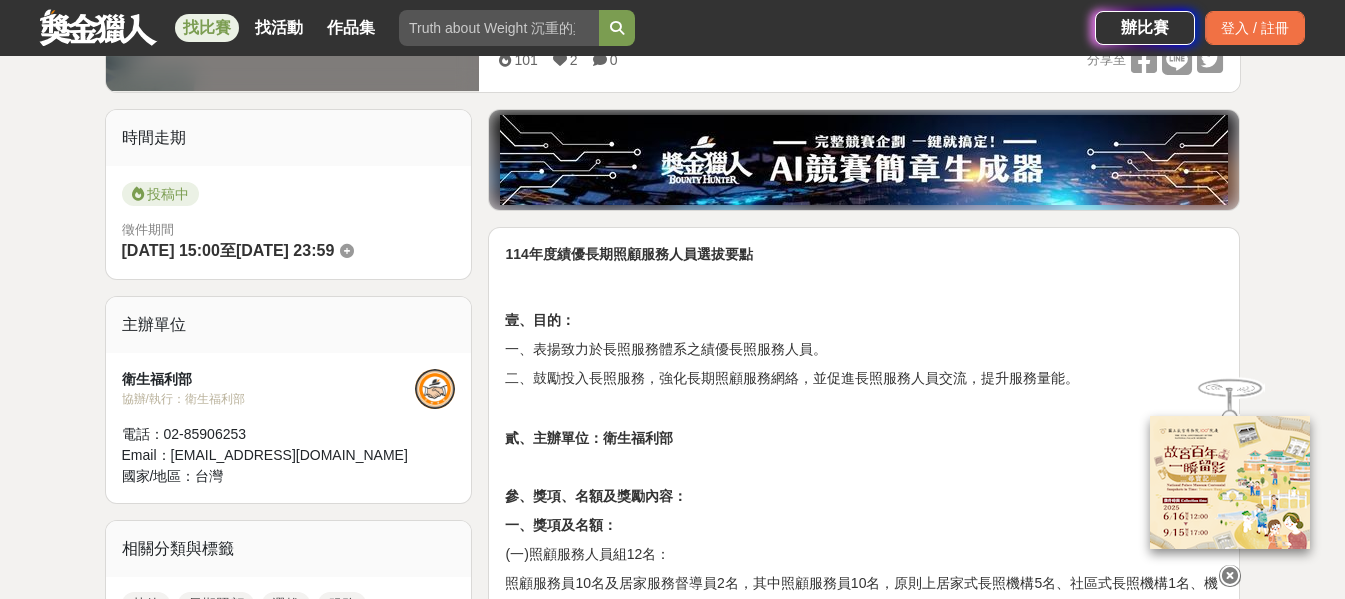 click on "一、表揚致力於長照服務體系之績優長照服務人員。" at bounding box center [864, 347] 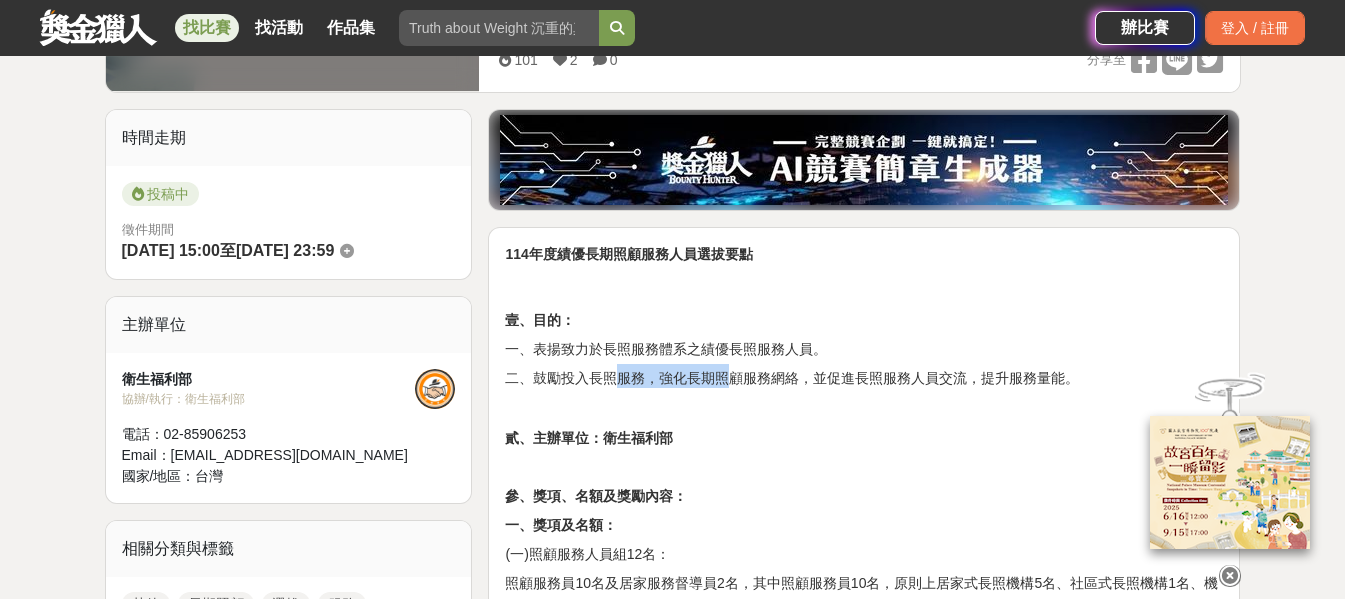 drag, startPoint x: 664, startPoint y: 361, endPoint x: 727, endPoint y: 362, distance: 63.007935 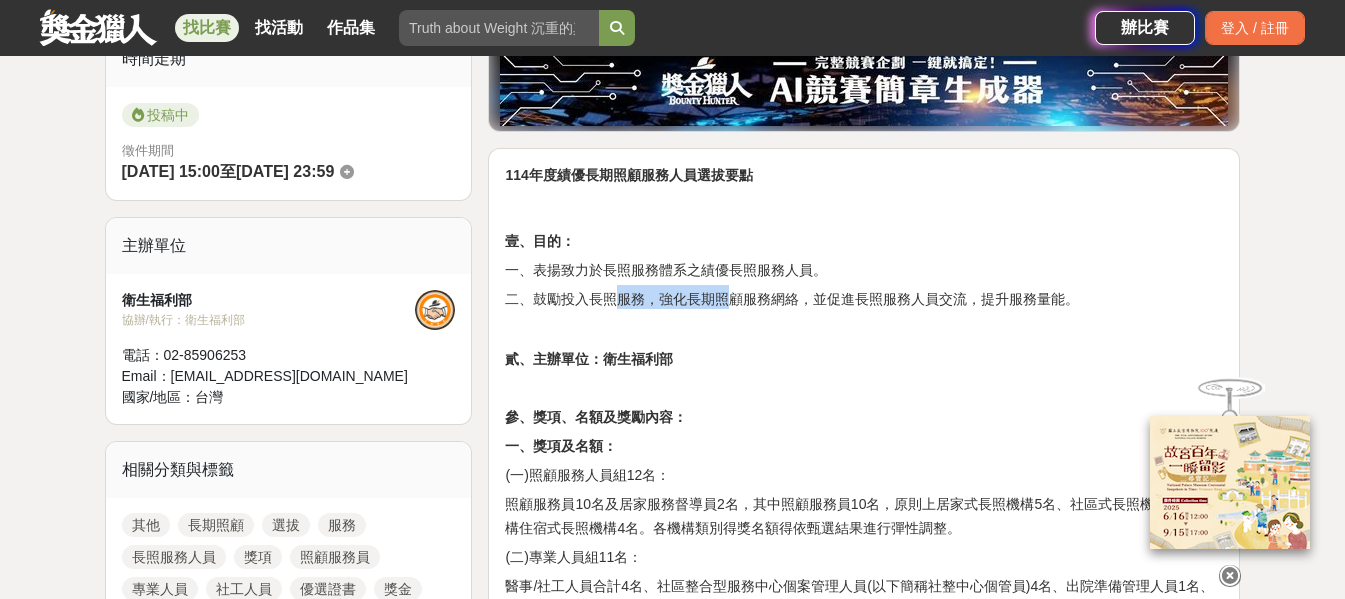scroll, scrollTop: 800, scrollLeft: 0, axis: vertical 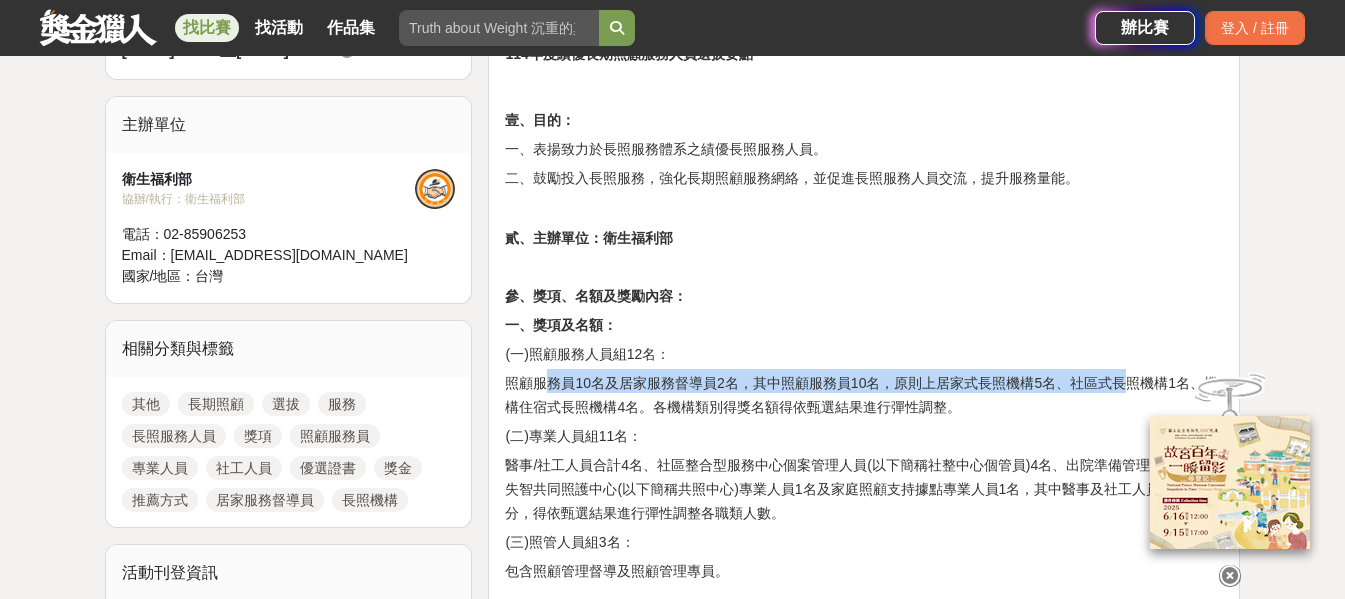 drag, startPoint x: 563, startPoint y: 381, endPoint x: 1125, endPoint y: 390, distance: 562.0721 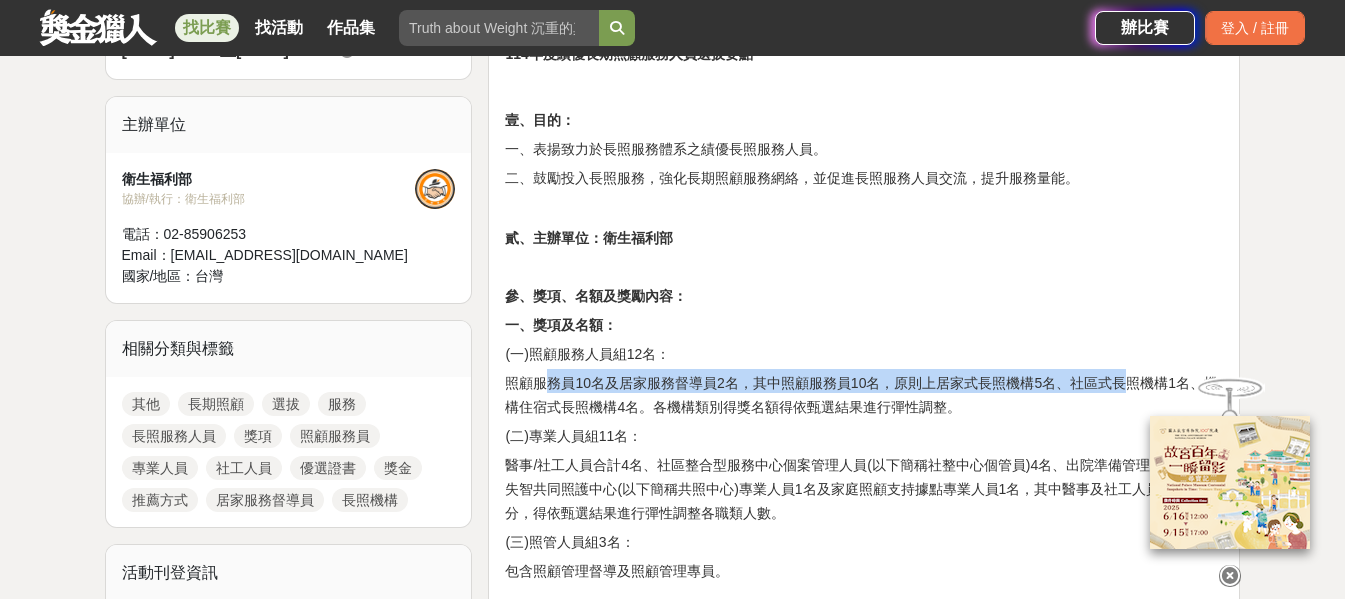 click on "照顧服務員10名及居家服務督導員2名，其中照顧服務員10名，原則上居家式長照機構5名、社區式長照機構1名、機構住宿式長照機構4名。各機構類別得獎名額得依甄選結果進行彈性調整。" at bounding box center [861, 395] 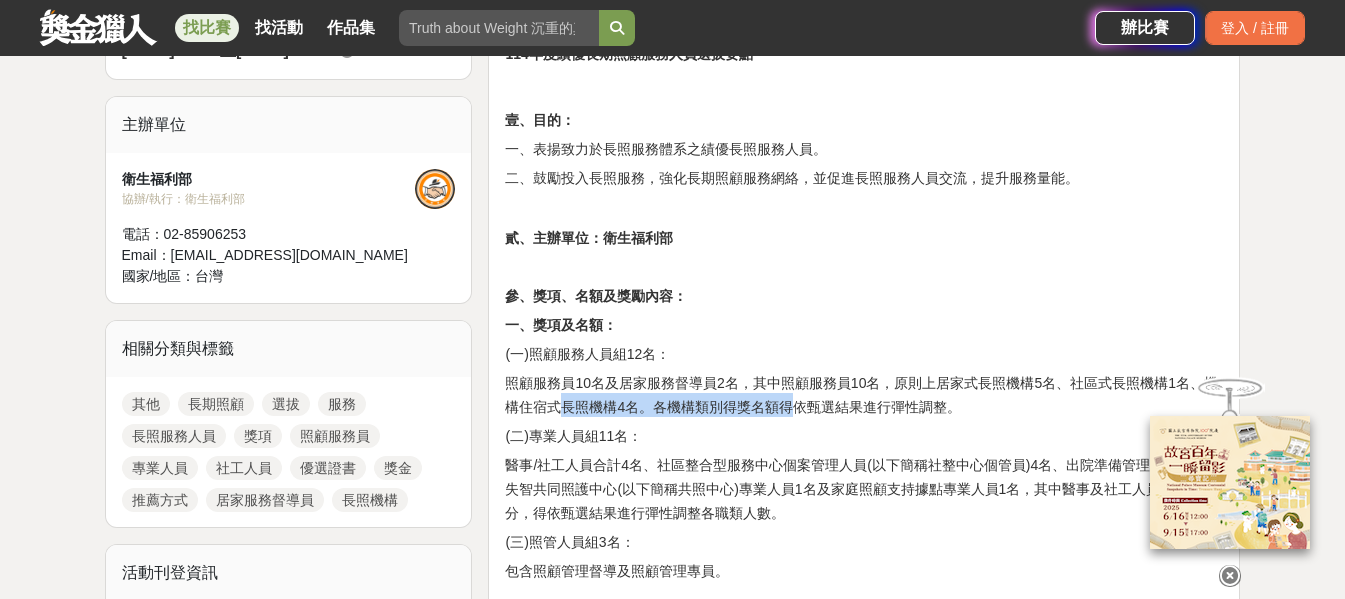 drag, startPoint x: 556, startPoint y: 415, endPoint x: 790, endPoint y: 410, distance: 234.0534 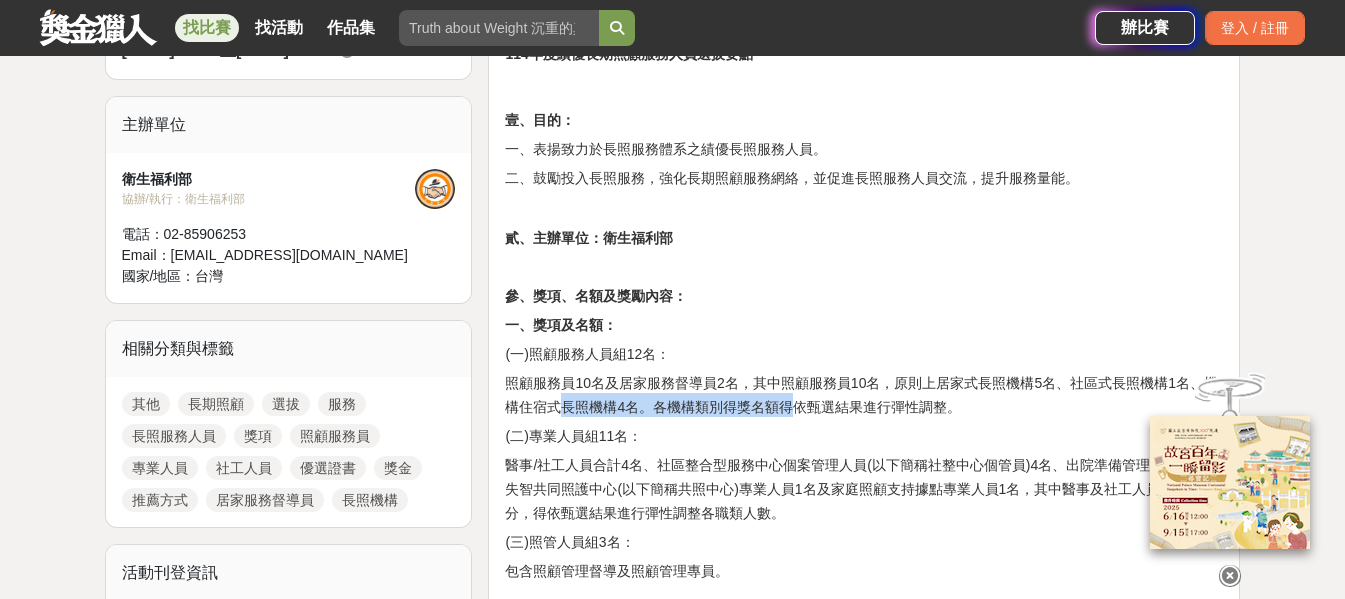 scroll, scrollTop: 900, scrollLeft: 0, axis: vertical 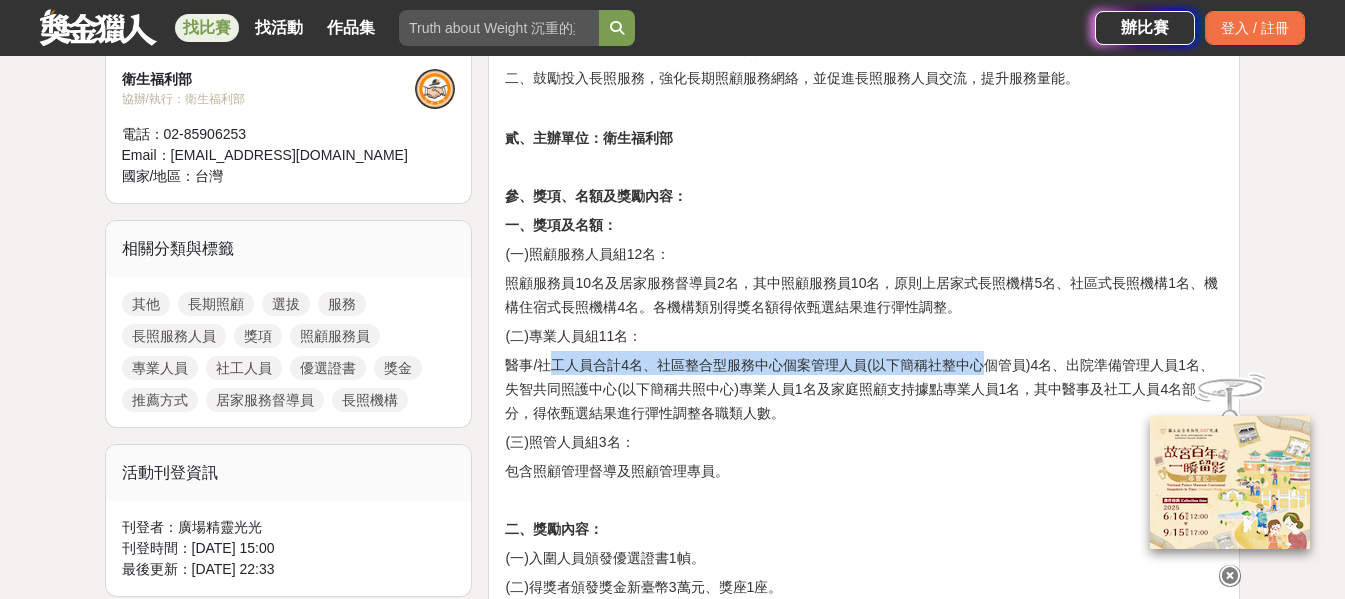 drag, startPoint x: 555, startPoint y: 367, endPoint x: 979, endPoint y: 370, distance: 424.01062 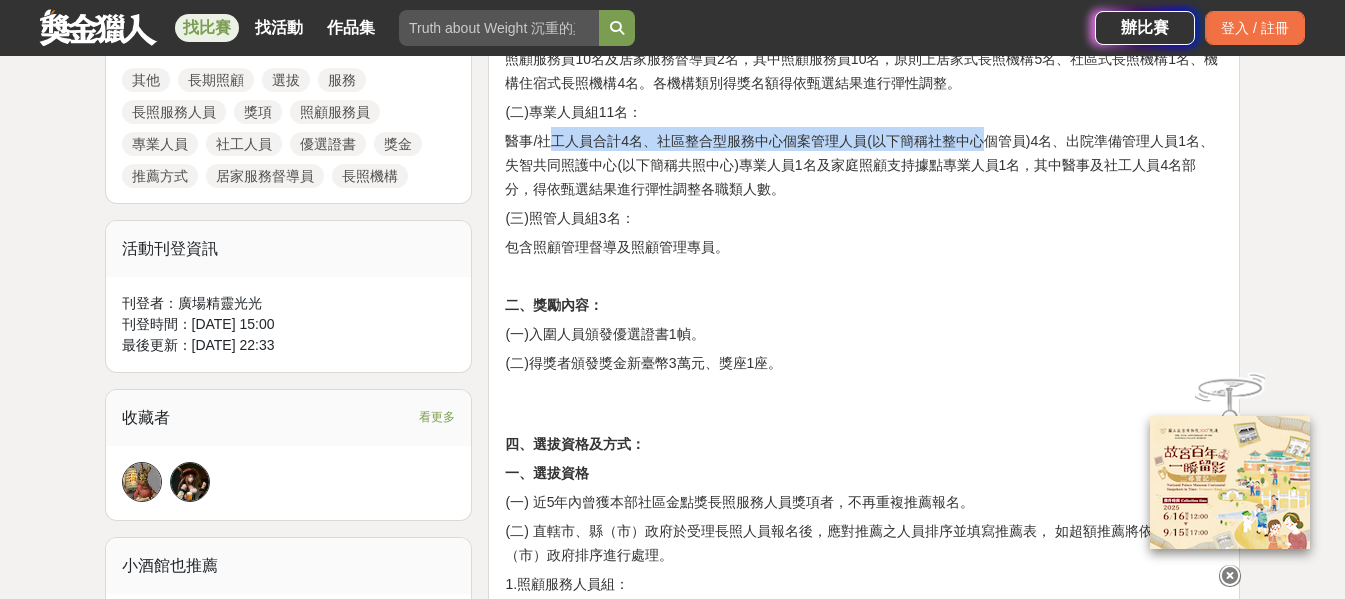 scroll, scrollTop: 1200, scrollLeft: 0, axis: vertical 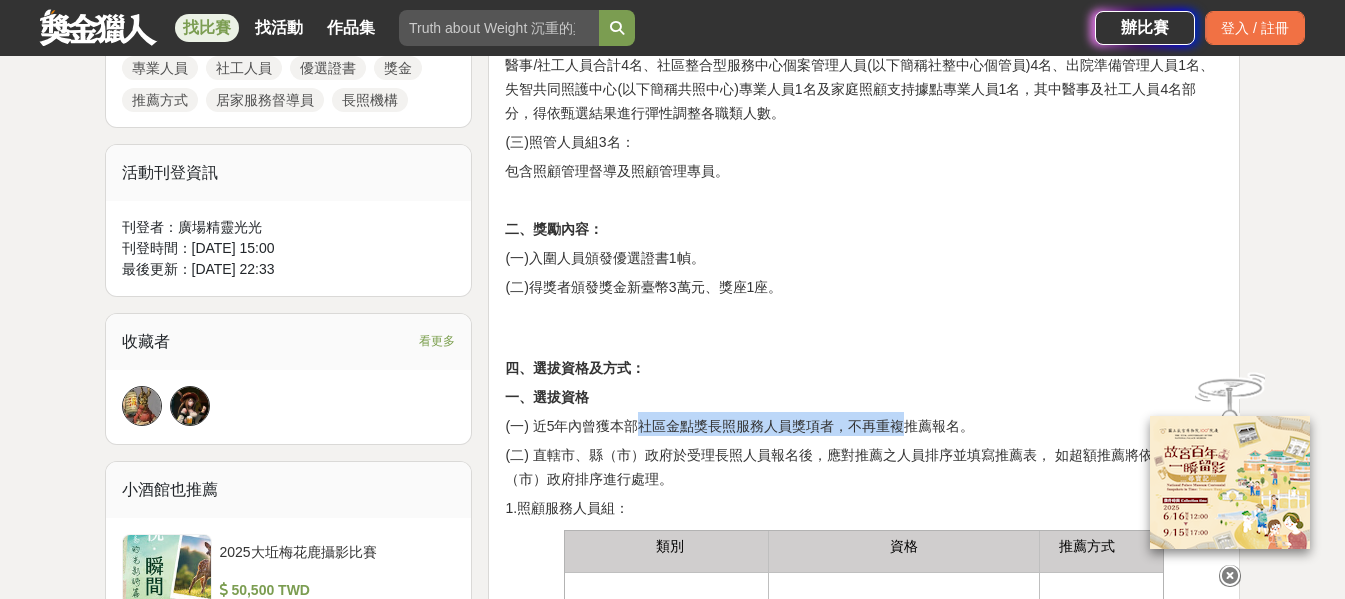 drag, startPoint x: 771, startPoint y: 415, endPoint x: 902, endPoint y: 421, distance: 131.13733 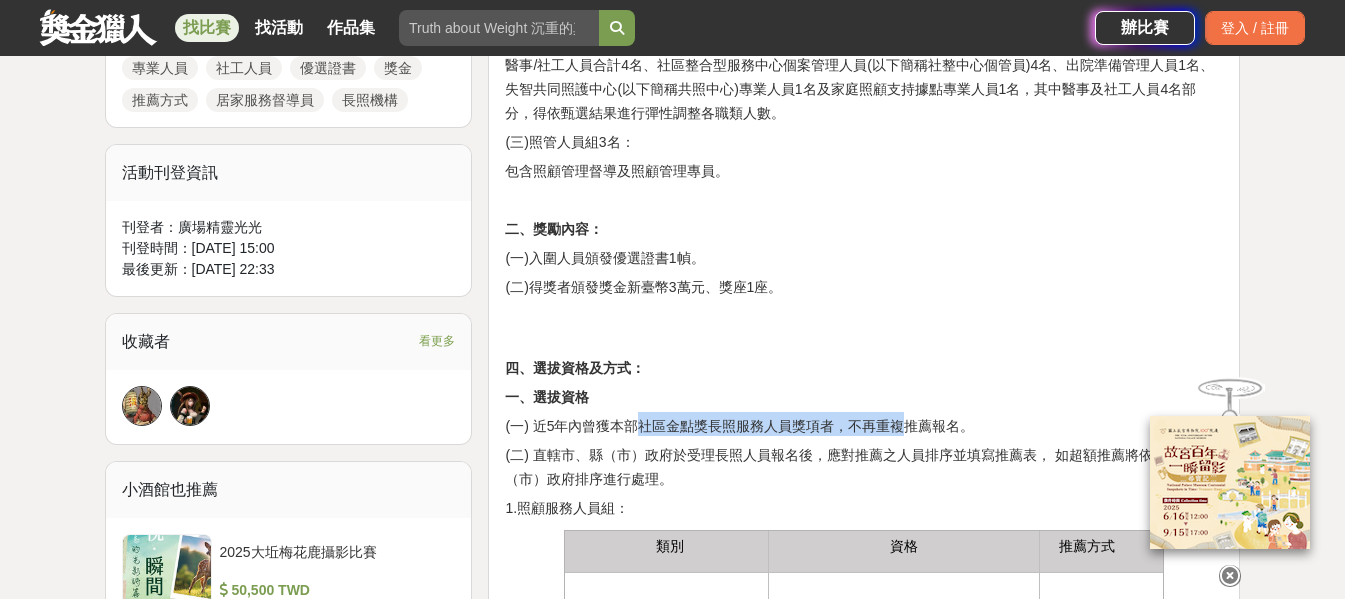 click on "(一) 近5年內曾獲本部社區金點獎長照服務人員獎項者，不再重複推薦報名。" at bounding box center [739, 426] 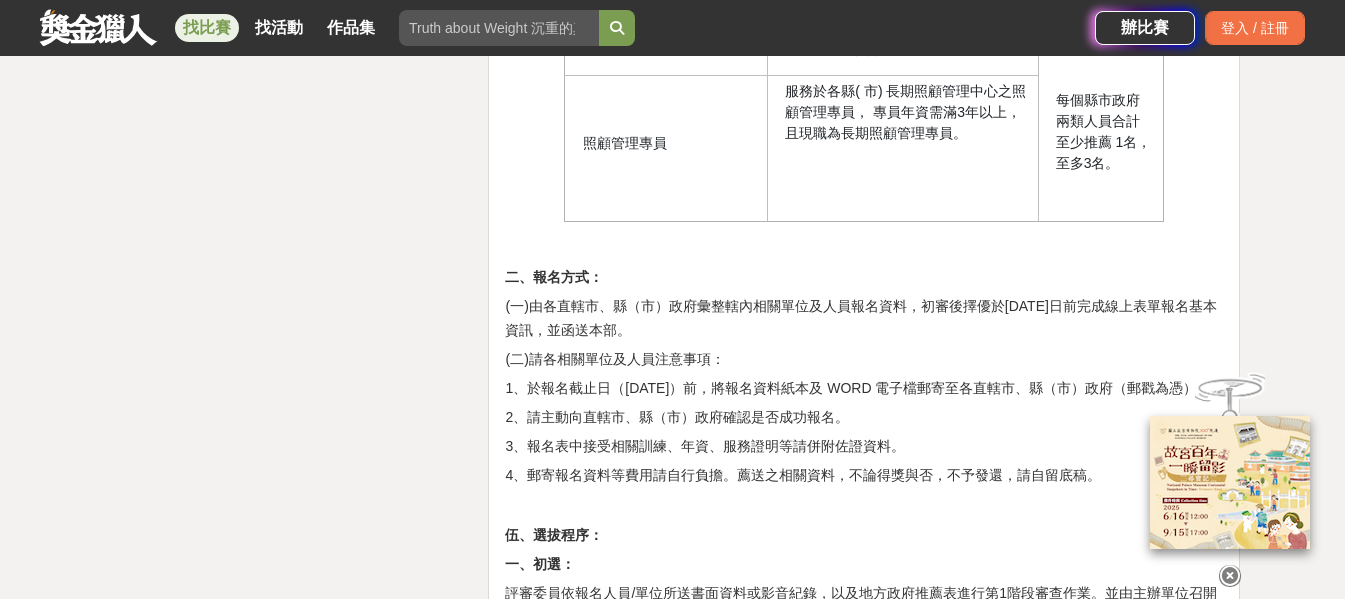 scroll, scrollTop: 3400, scrollLeft: 0, axis: vertical 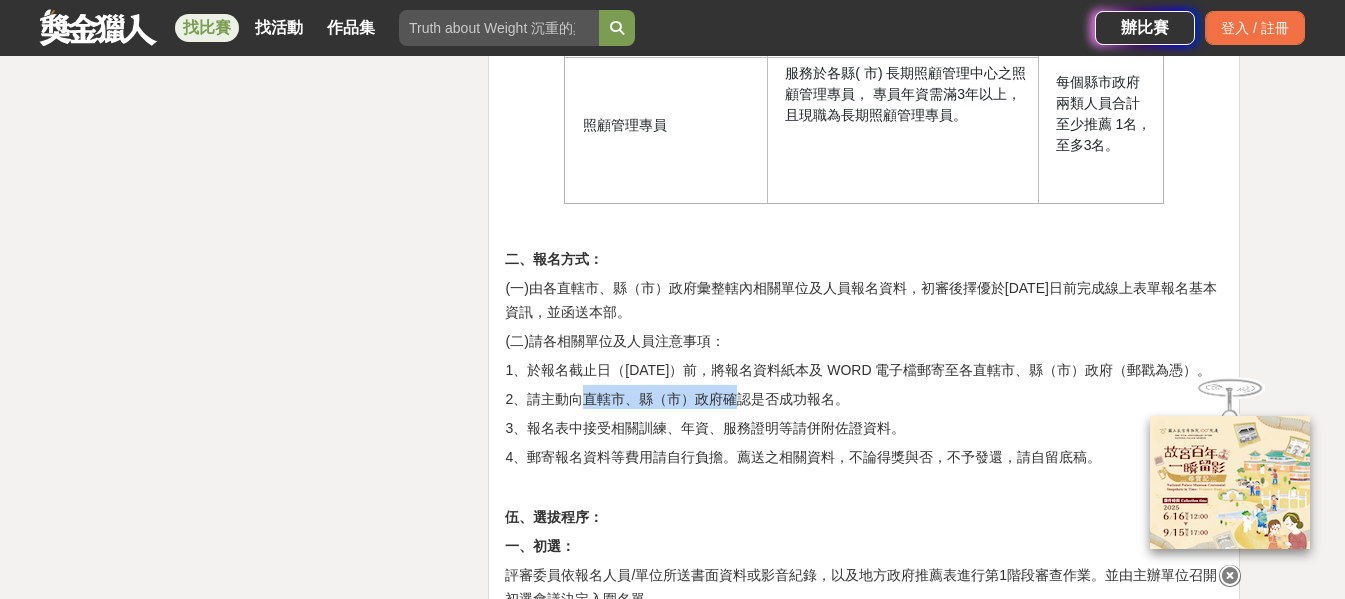 drag, startPoint x: 588, startPoint y: 424, endPoint x: 734, endPoint y: 422, distance: 146.0137 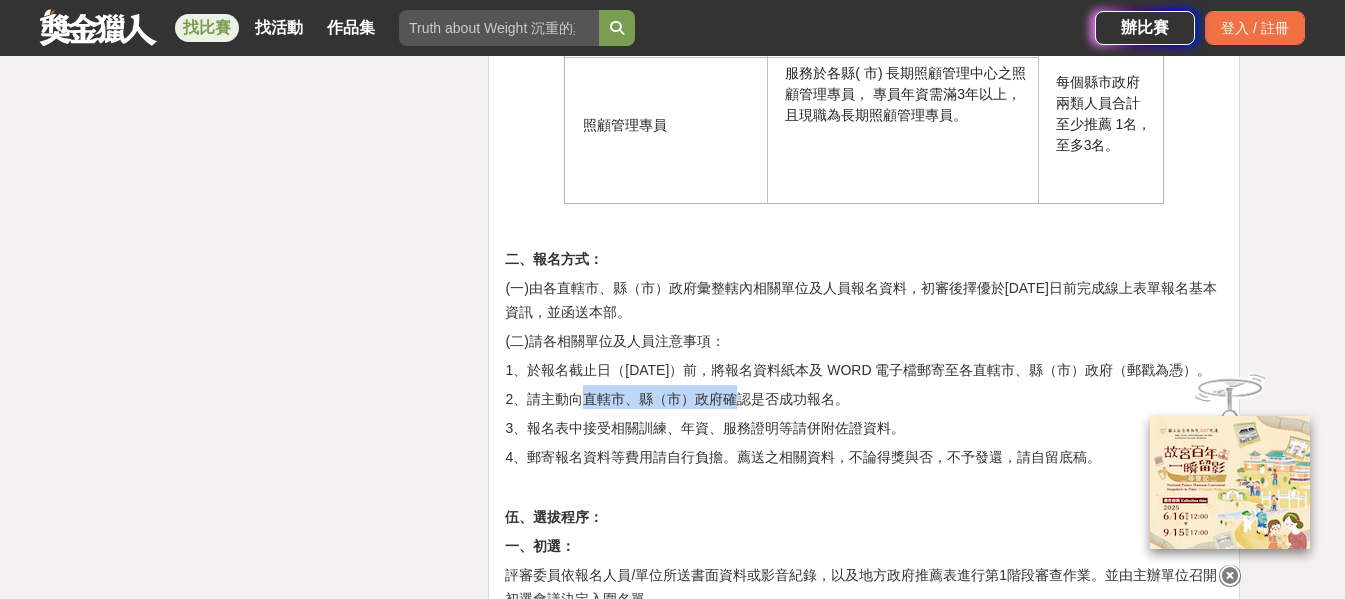 click on "2、請主動向直轄市、縣（市）政府確認是否成功報名。" at bounding box center [677, 399] 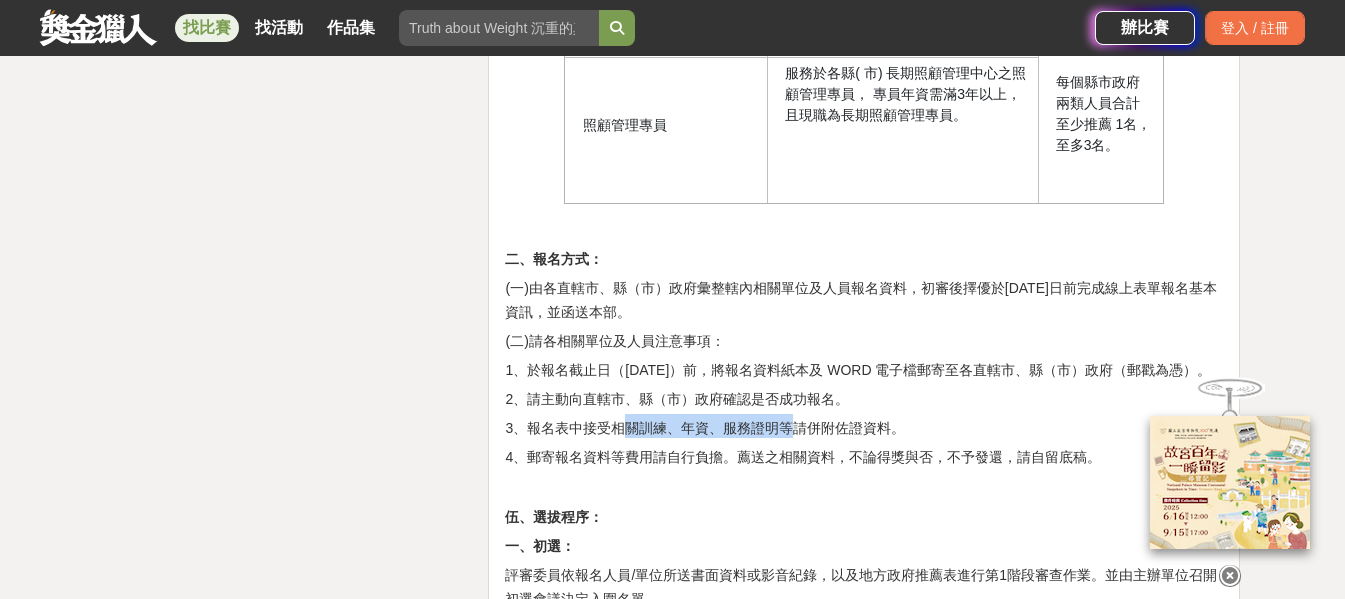 drag, startPoint x: 619, startPoint y: 452, endPoint x: 787, endPoint y: 457, distance: 168.07439 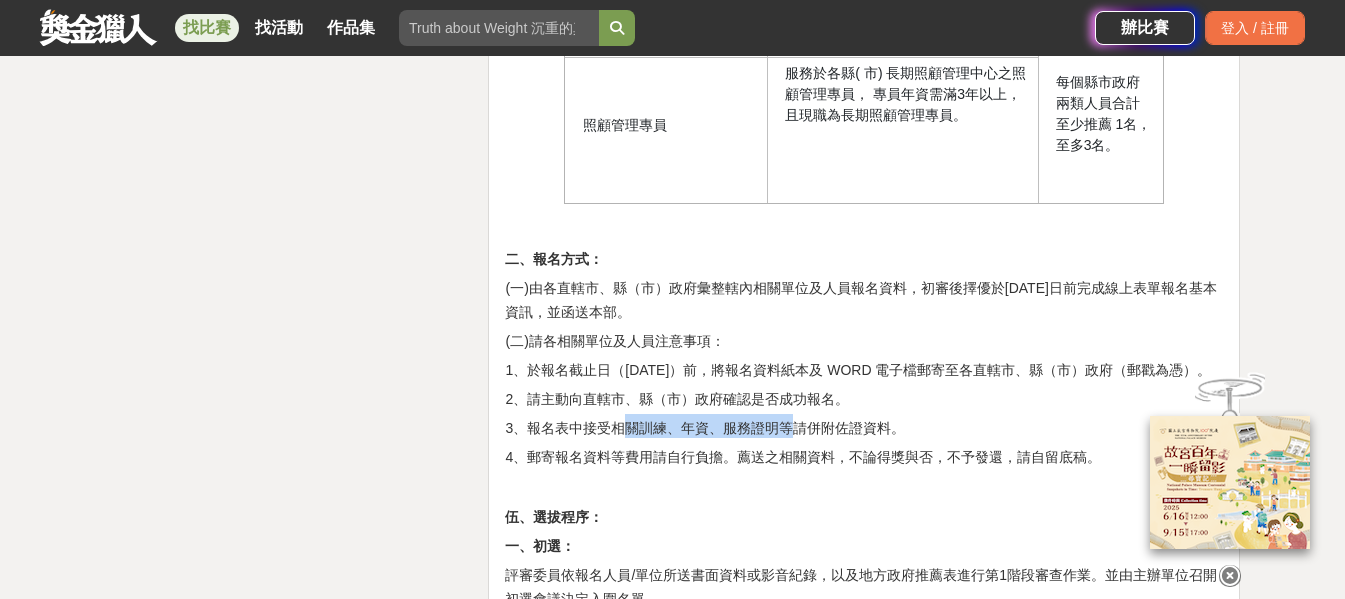 click on "3、報名表中接受相關訓練、年資、服務證明等請併附佐證資料。" at bounding box center (705, 428) 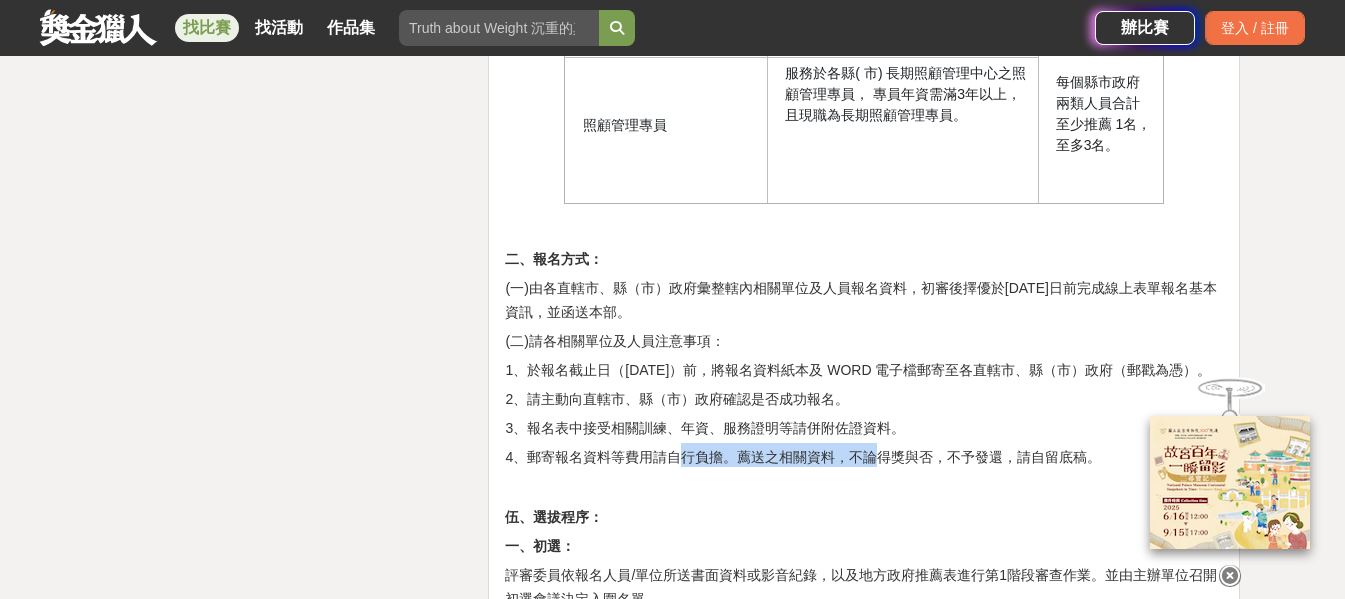 drag, startPoint x: 684, startPoint y: 480, endPoint x: 882, endPoint y: 482, distance: 198.0101 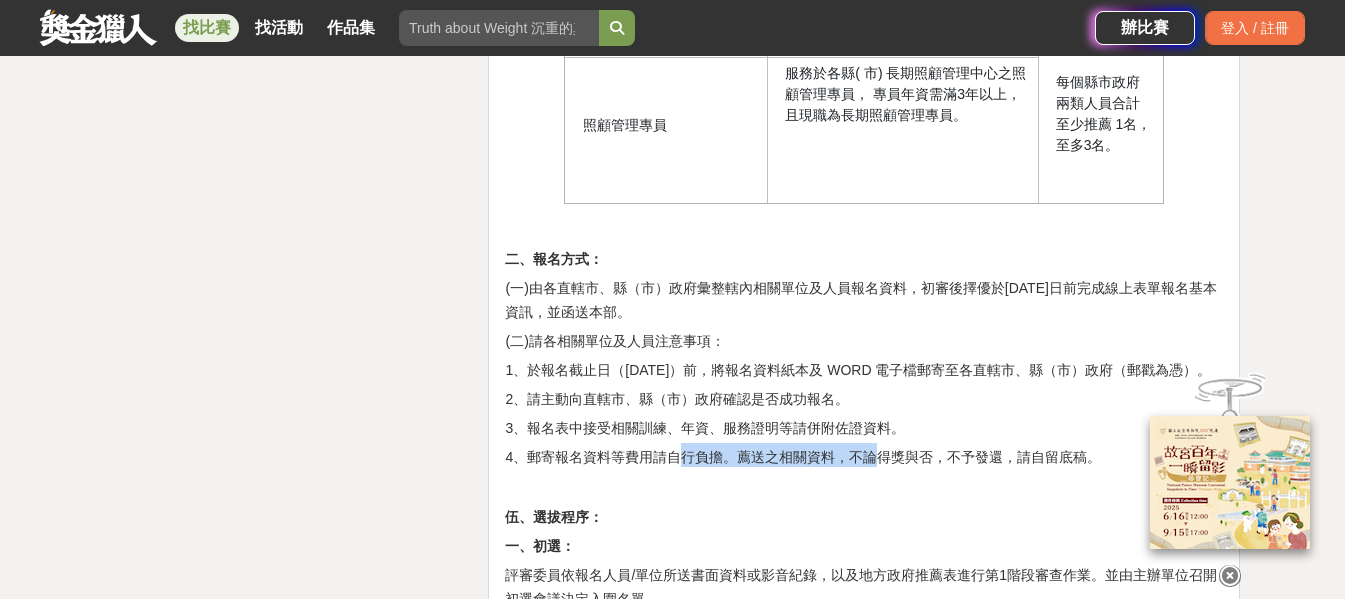 click on "4、郵寄報名資料等費用請自行負擔。薦送之相關資料，不論得獎與否，不予發還，請自留底稿。" at bounding box center (803, 457) 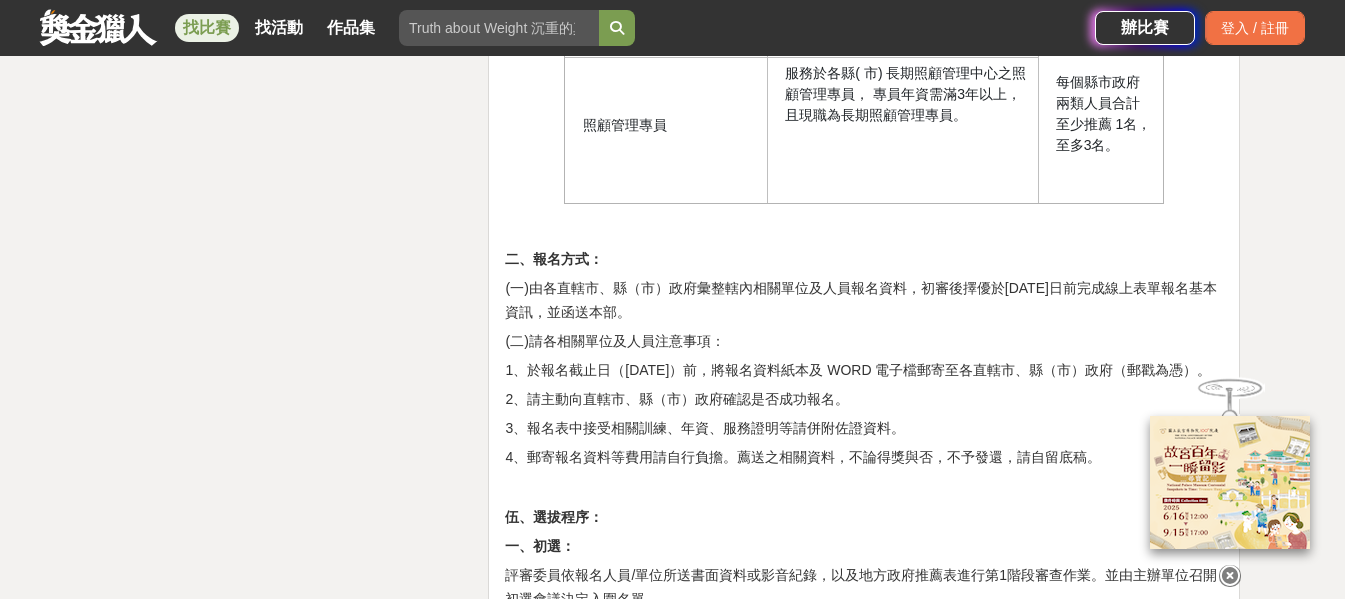 click on "4、郵寄報名資料等費用請自行負擔。薦送之相關資料，不論得獎與否，不予發還，請自留底稿。" at bounding box center [803, 457] 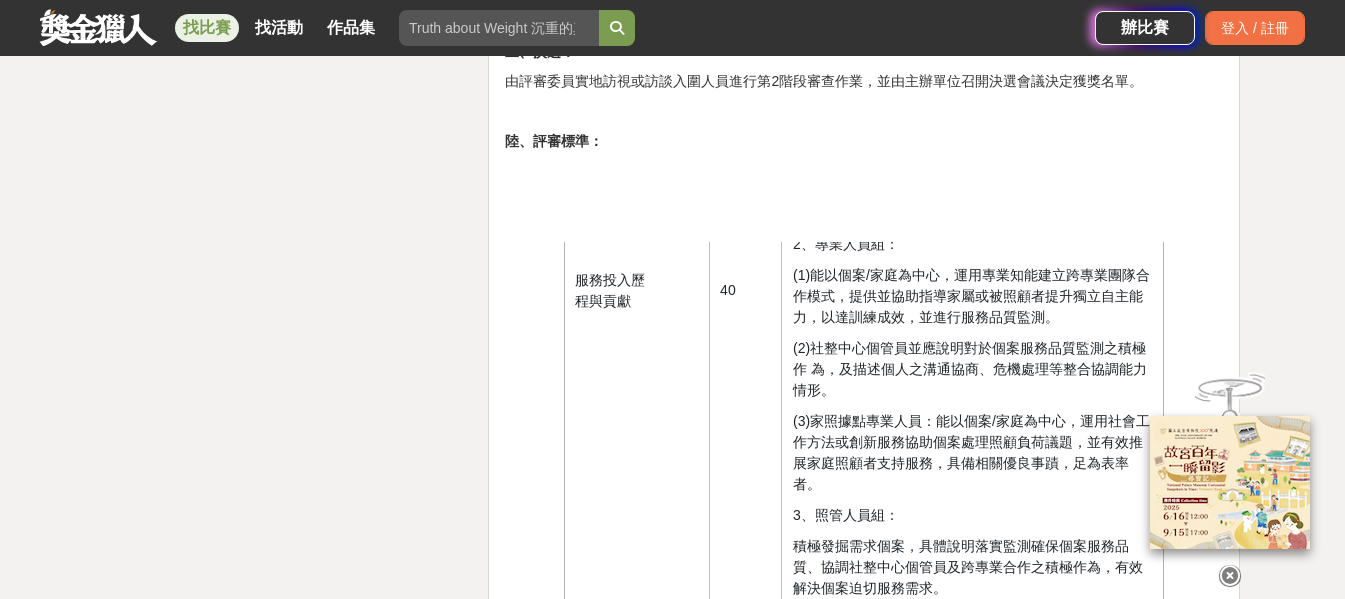 scroll, scrollTop: 4000, scrollLeft: 0, axis: vertical 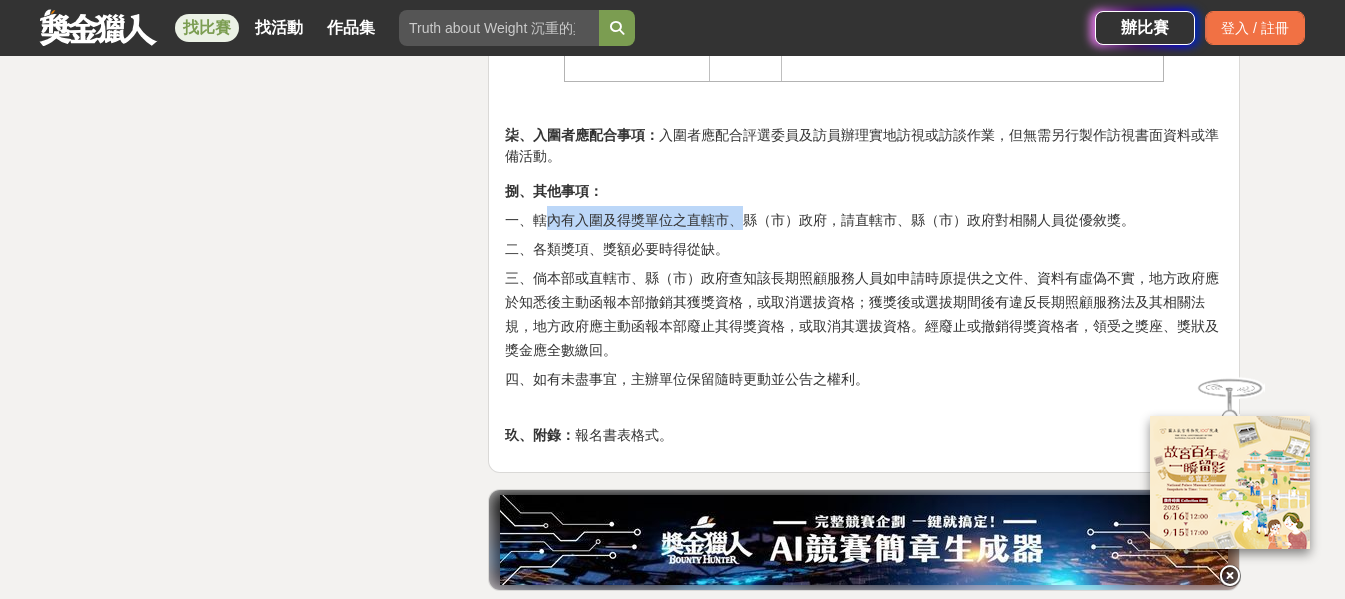 drag, startPoint x: 547, startPoint y: 235, endPoint x: 749, endPoint y: 251, distance: 202.63268 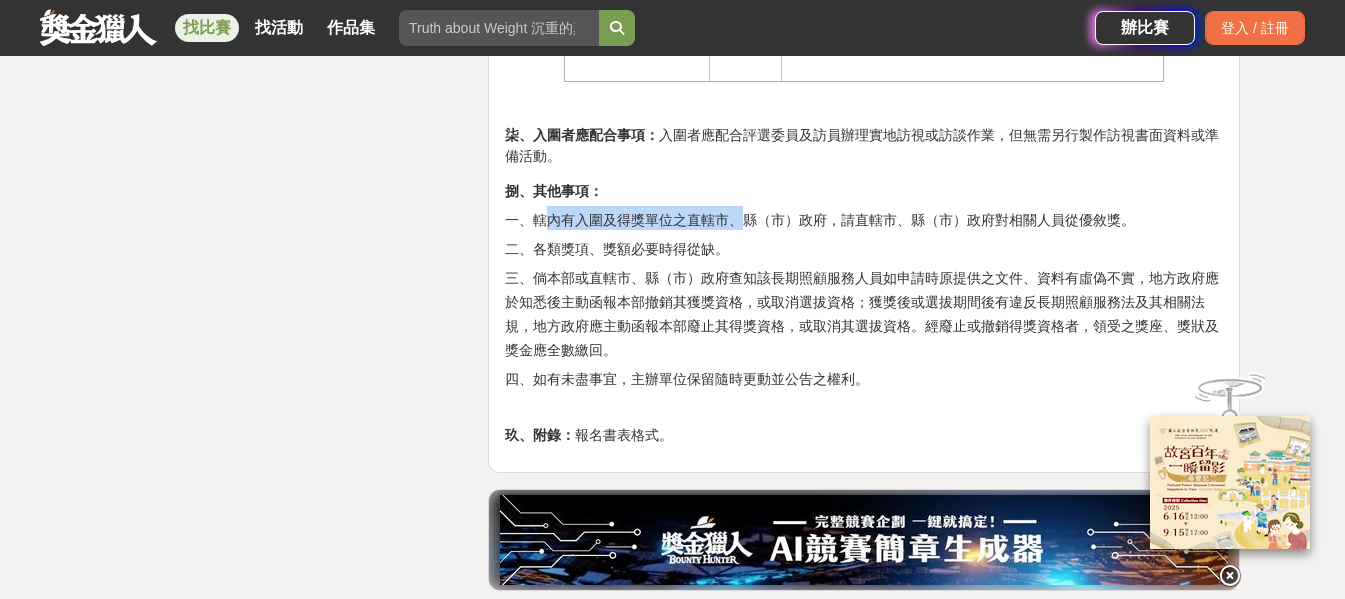 click on "一、轄內有入圍及得獎單位之直轄市、縣（市）政府，請直轄市、縣（市）政府對相關人員從優敘獎。" at bounding box center [820, 220] 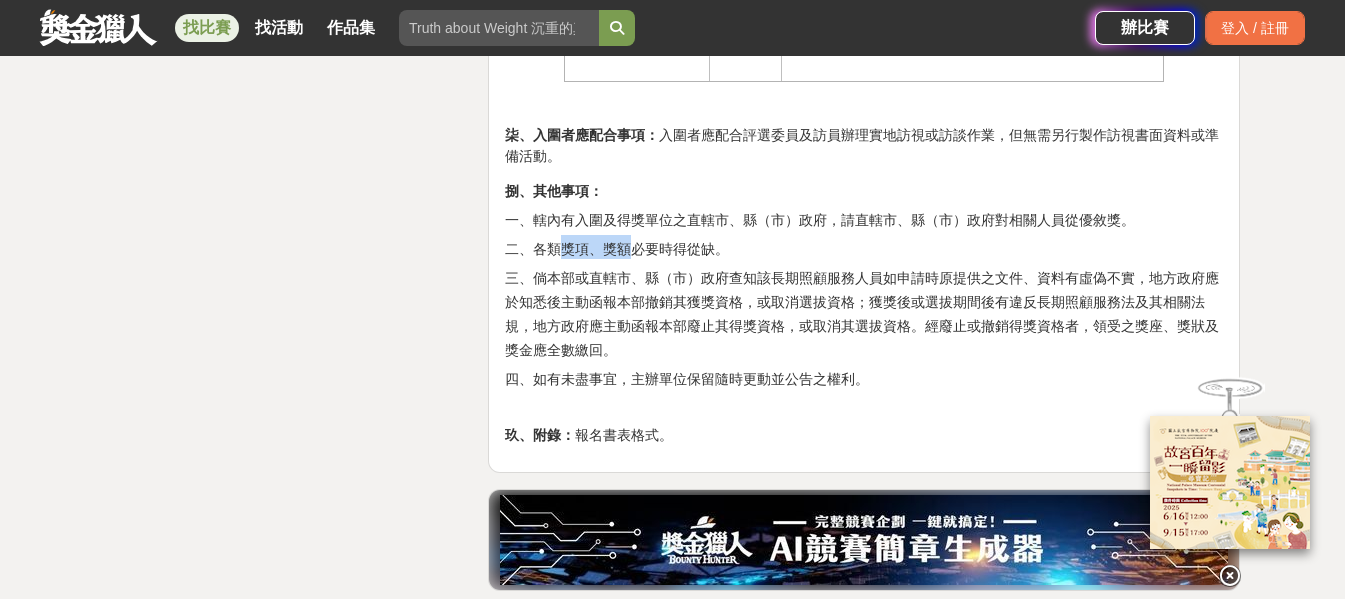 drag, startPoint x: 588, startPoint y: 272, endPoint x: 627, endPoint y: 299, distance: 47.434166 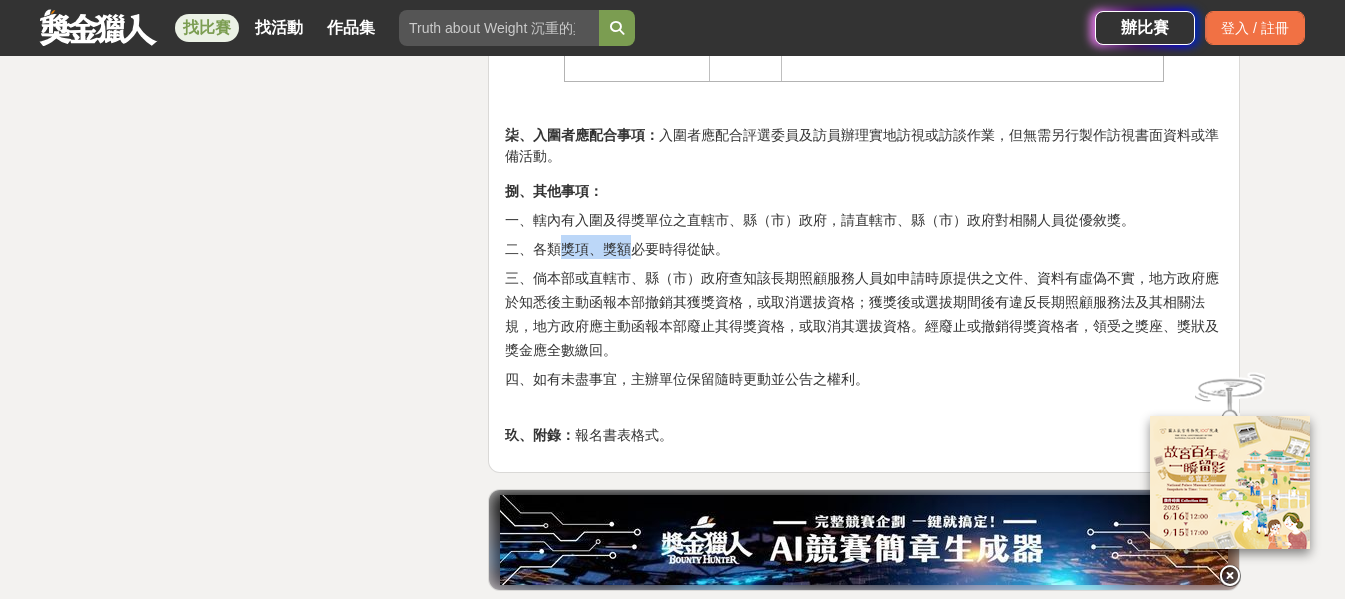 click on "二、各類獎項、獎額必要時得從缺。" at bounding box center (617, 249) 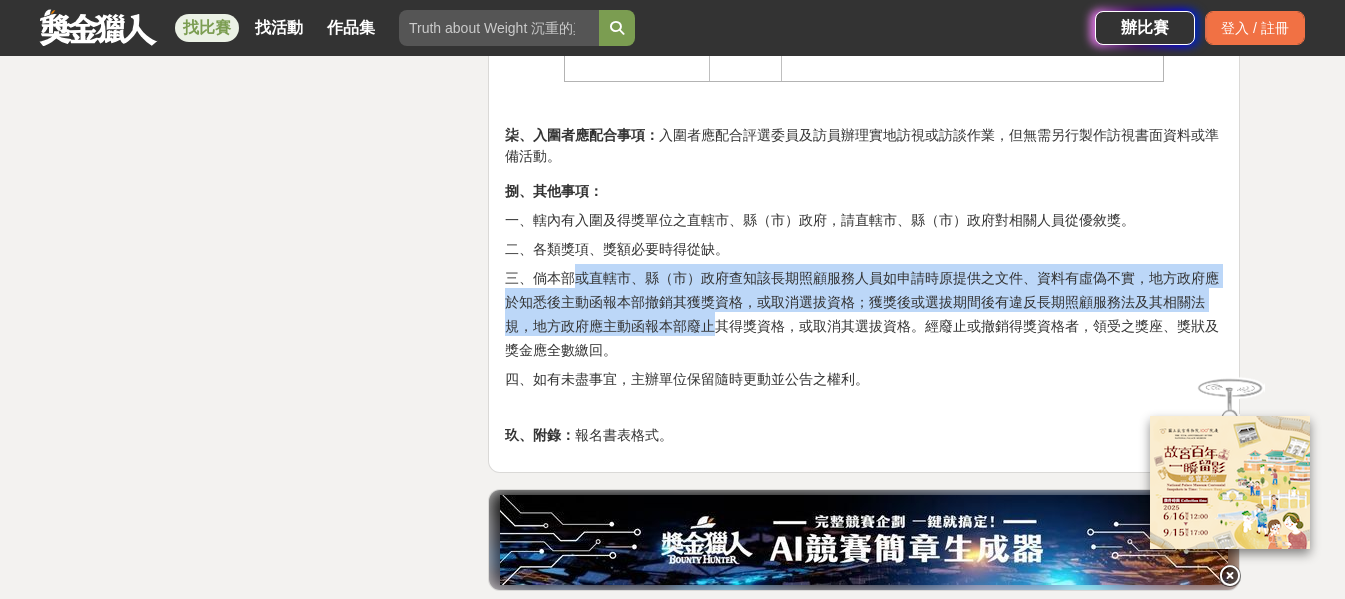 drag, startPoint x: 591, startPoint y: 303, endPoint x: 717, endPoint y: 338, distance: 130.7708 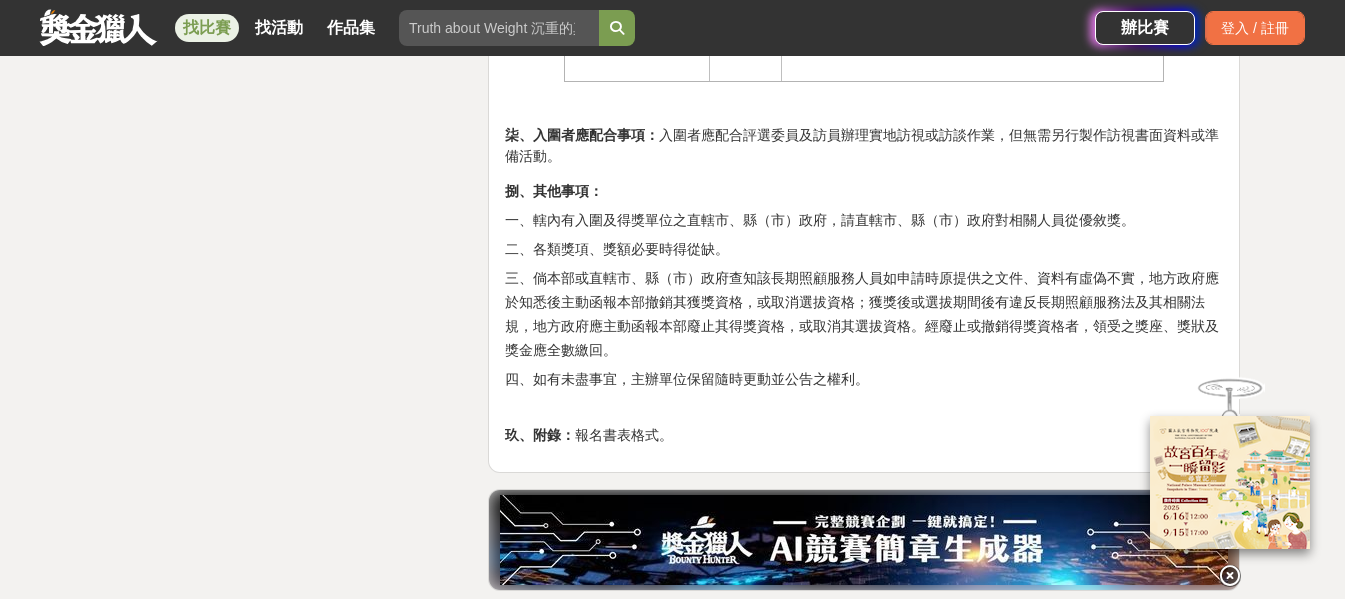 click on "三、倘本部或直轄市、縣（市）政府查知該長期照顧服務人員如申請時原提供之文件、資料有虛偽不實，地方政府應於知悉後主動函報本部撤銷其獲獎資格，或取消選拔資格；獲獎後或選拔期間後有違反長期照顧服務法及其相關法規，地方政府應主動函報本部廢止其得獎資格，或取消其選拔資格。經廢止或撤銷得獎資格者，領受之獎座、獎狀及獎金應全數繳回。" at bounding box center (862, 314) 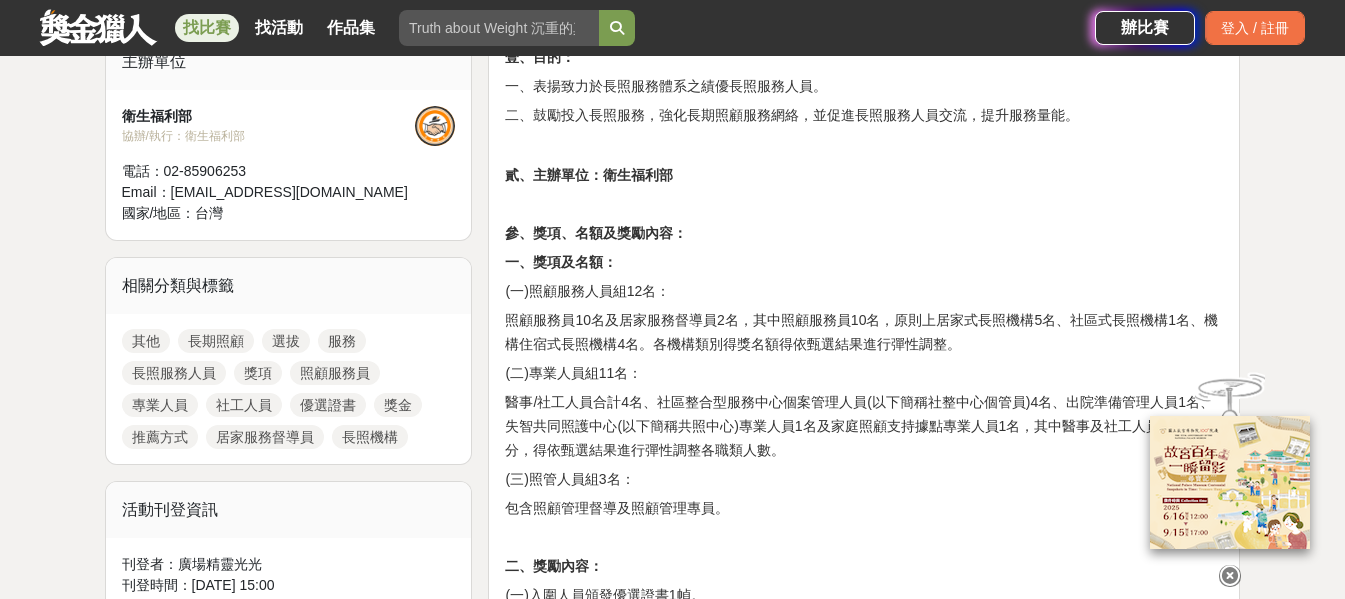 scroll, scrollTop: 826, scrollLeft: 0, axis: vertical 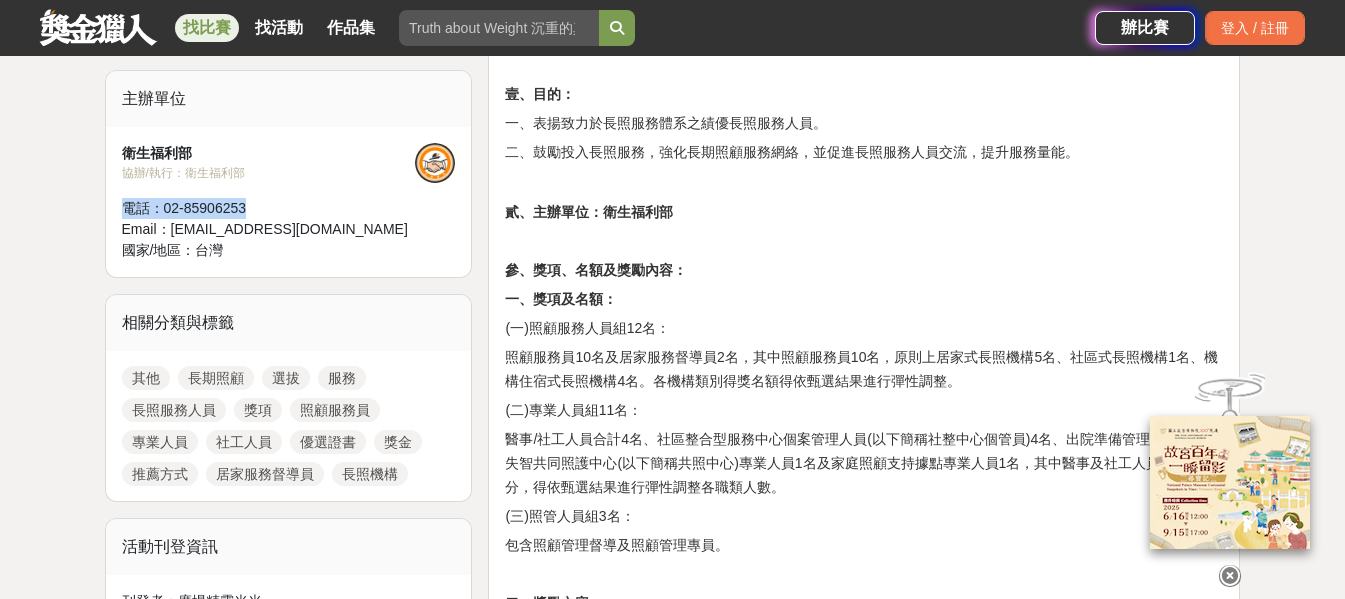 drag, startPoint x: 274, startPoint y: 207, endPoint x: 118, endPoint y: 206, distance: 156.0032 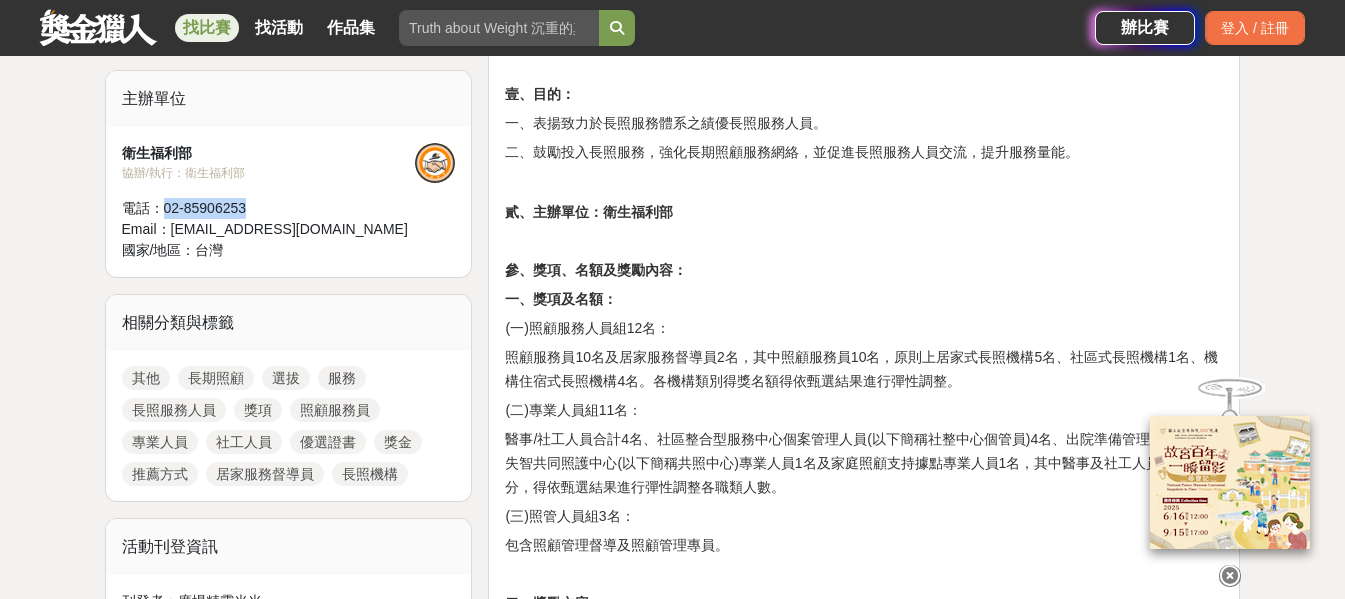drag, startPoint x: 247, startPoint y: 206, endPoint x: 166, endPoint y: 203, distance: 81.055534 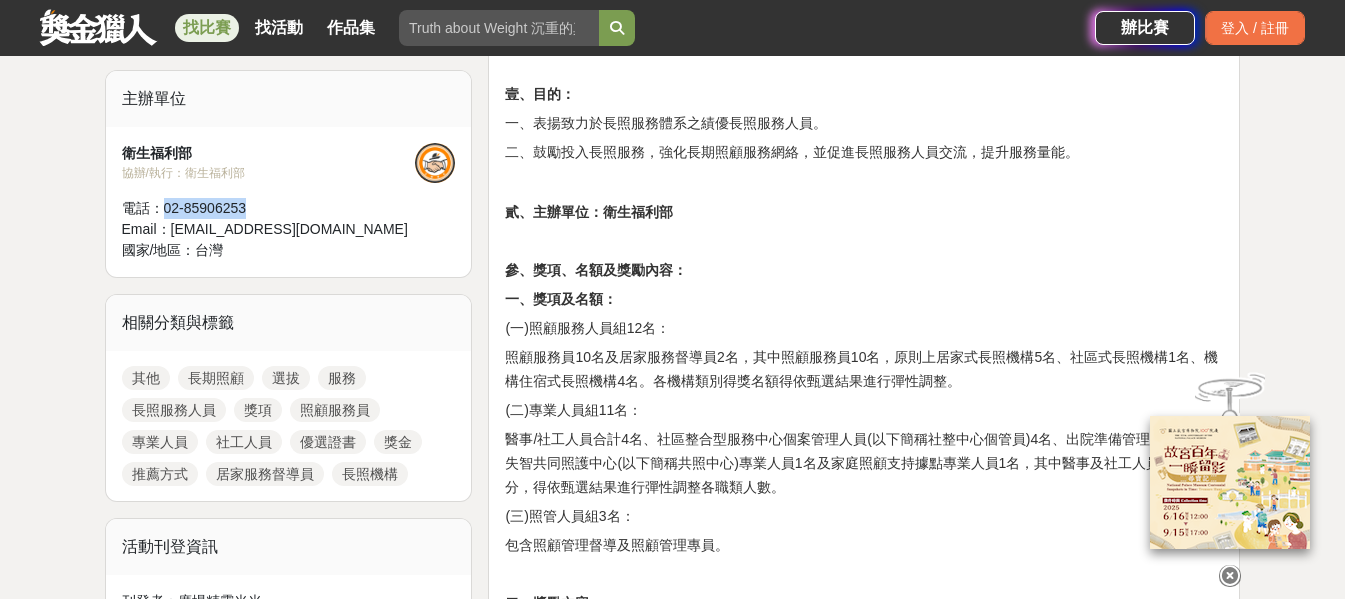 click on "電話： 02-85906253" at bounding box center [269, 208] 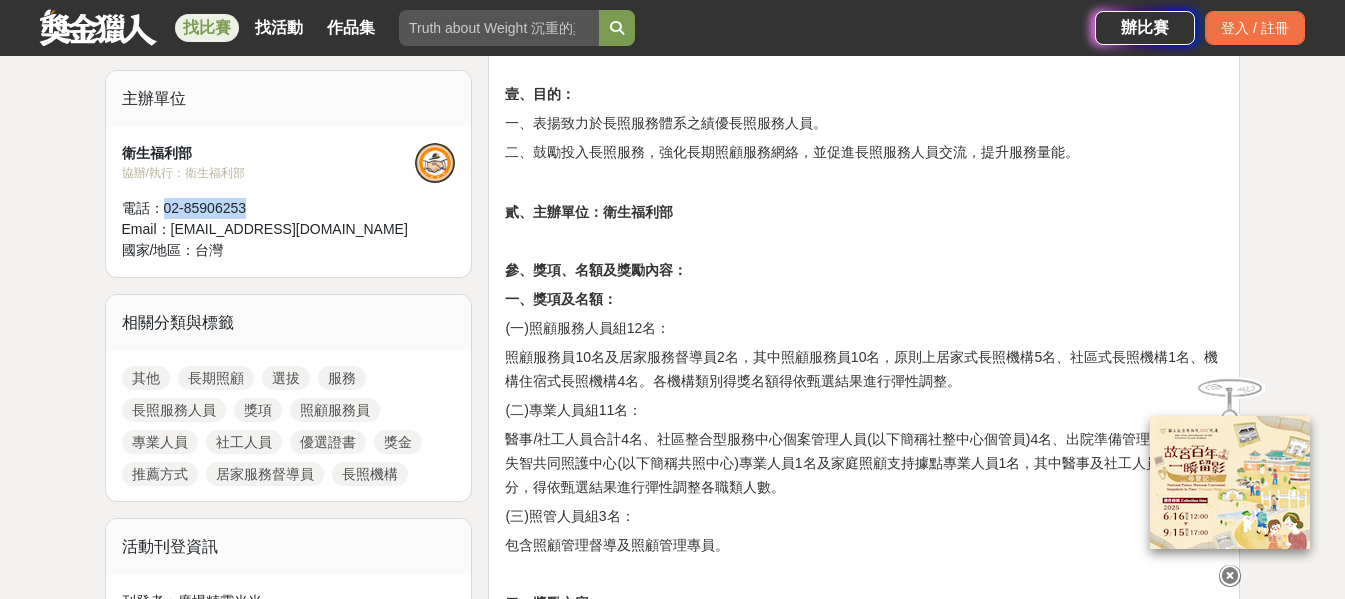copy on "02-85906253" 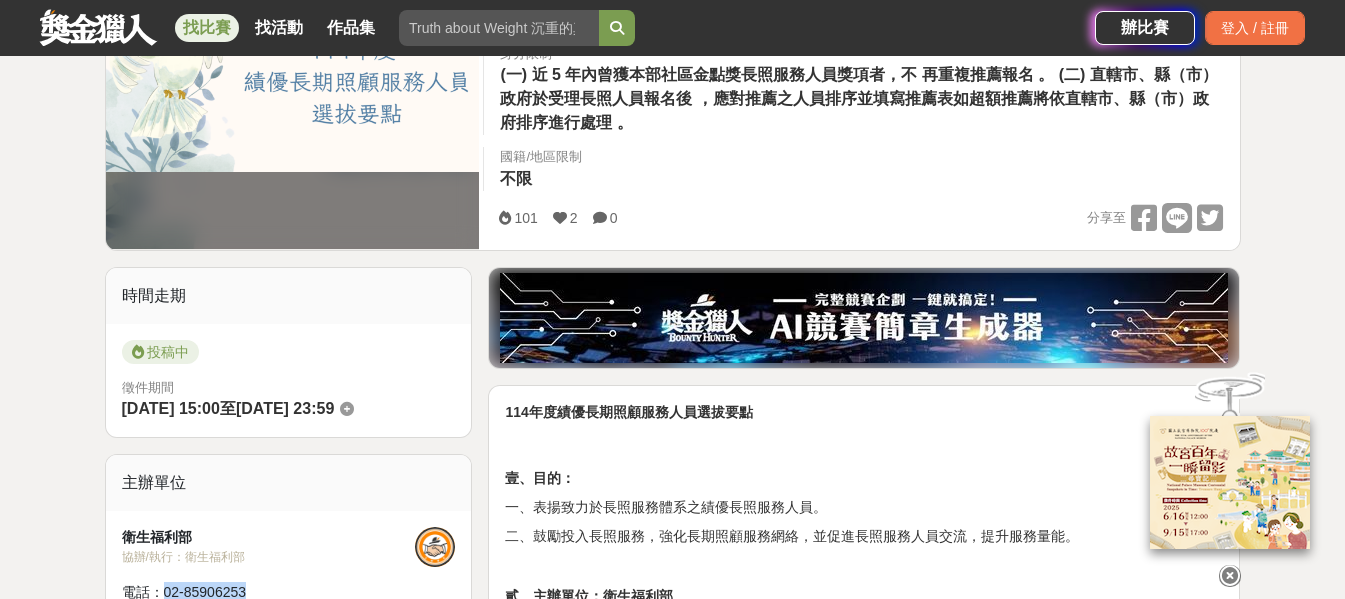 scroll, scrollTop: 426, scrollLeft: 0, axis: vertical 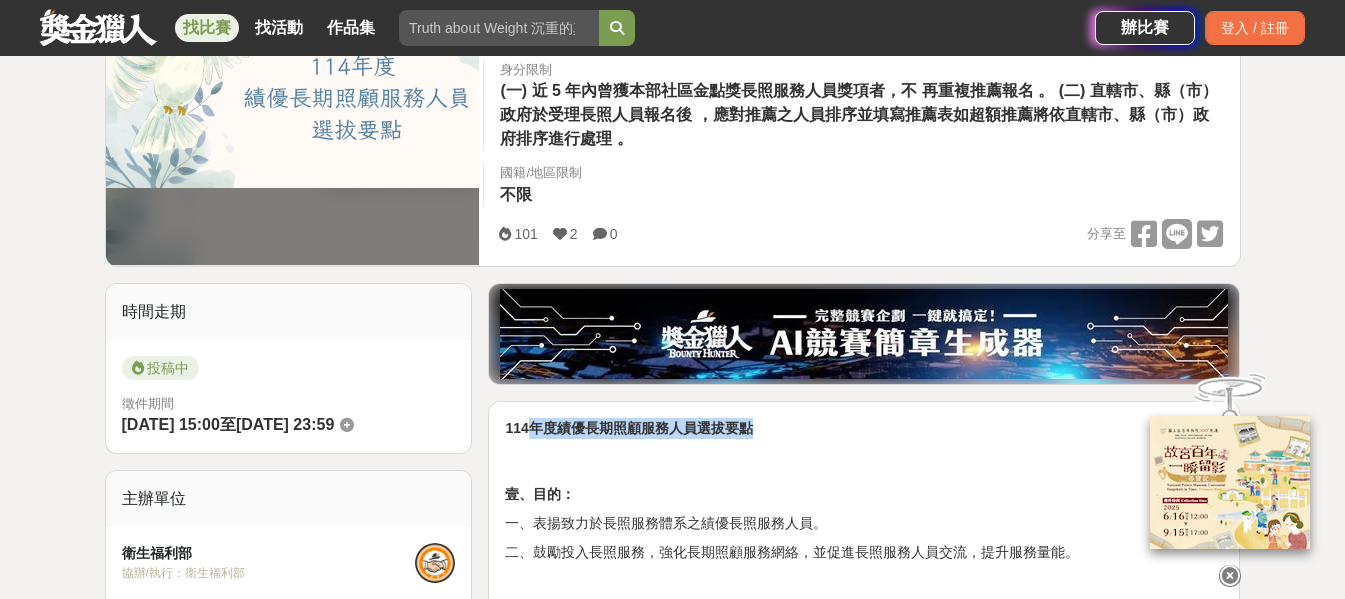 drag, startPoint x: 773, startPoint y: 430, endPoint x: 529, endPoint y: 429, distance: 244.00204 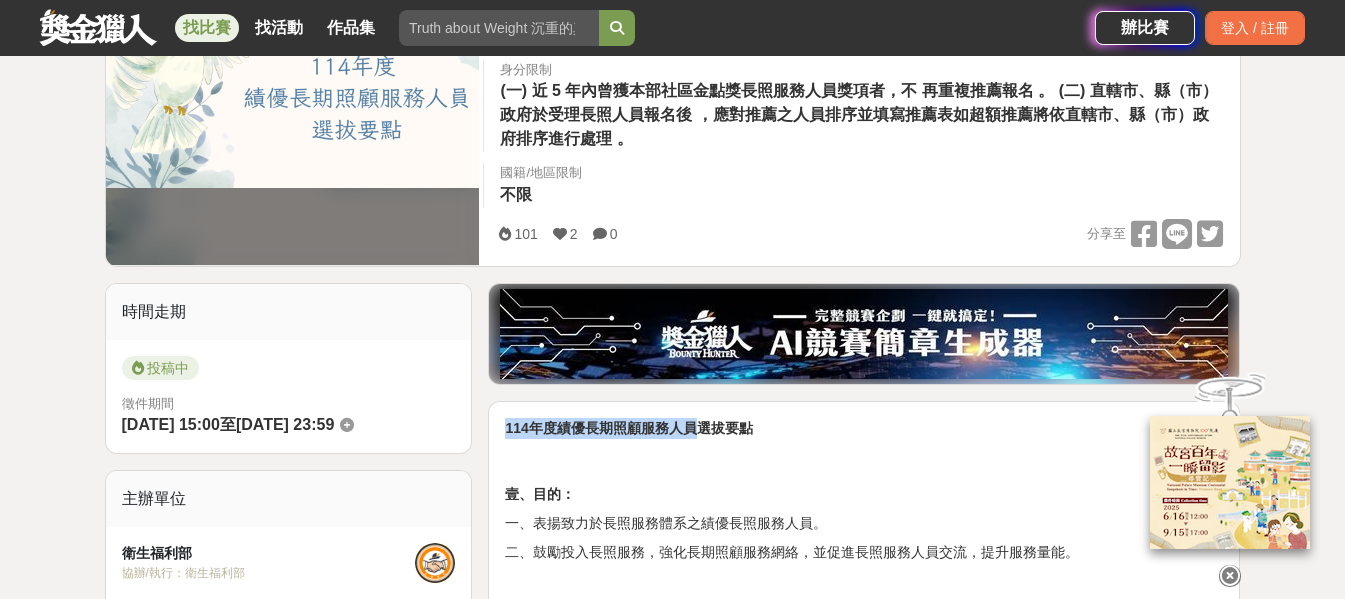 drag, startPoint x: 504, startPoint y: 429, endPoint x: 704, endPoint y: 430, distance: 200.0025 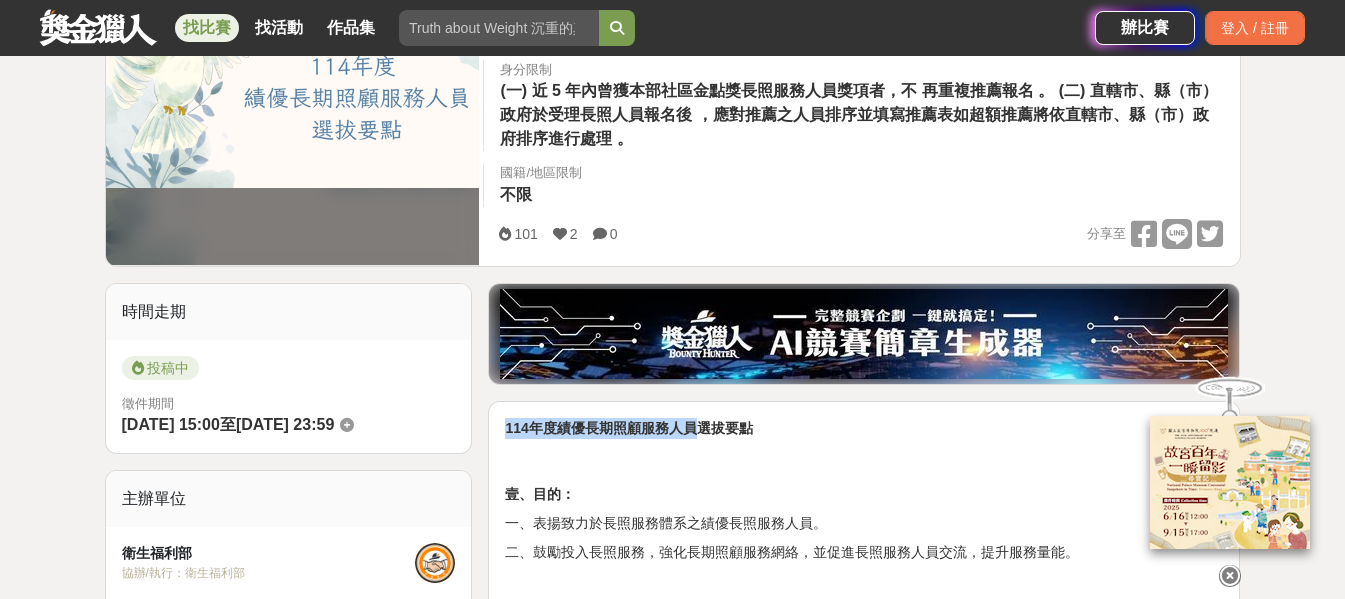 click on "114年度績優長期照顧服務人員選拔要點   壹、目的： 一、表揚致力於長照服務體系之績優長照服務人員。 二、鼓勵投入長照服務，強化長期照顧服務網絡，並促進長照服務人員交流，提升服務量能。   貳、主辦單位：衛生福利部    參、獎項、名額及獎勵內容： 一、獎項及名額： (一)照顧服務人員組12名： 照顧服務員10名及居家服務督導員2名，其中照顧服務員10名，原則上居家式長照機構5名、社區式長照機構1名、機構住宿式長照機構4名。各機構類別得獎名額得依甄選結果進行彈性調整。 (二)專業人員組11名： (三)照管人員組3名： 包含照顧管理督導及照顧管理專員。   二、獎勵內容： (一)入圍人員頒發優選證書1幀。 (二)得獎者頒發獎金新臺幣3萬元、獎座1座。   四、選拔資格及方式： 一、選拔資格 1.照顧服務人員組： 類別 資格 推薦方式       照顧服務員" at bounding box center (864, 3224) 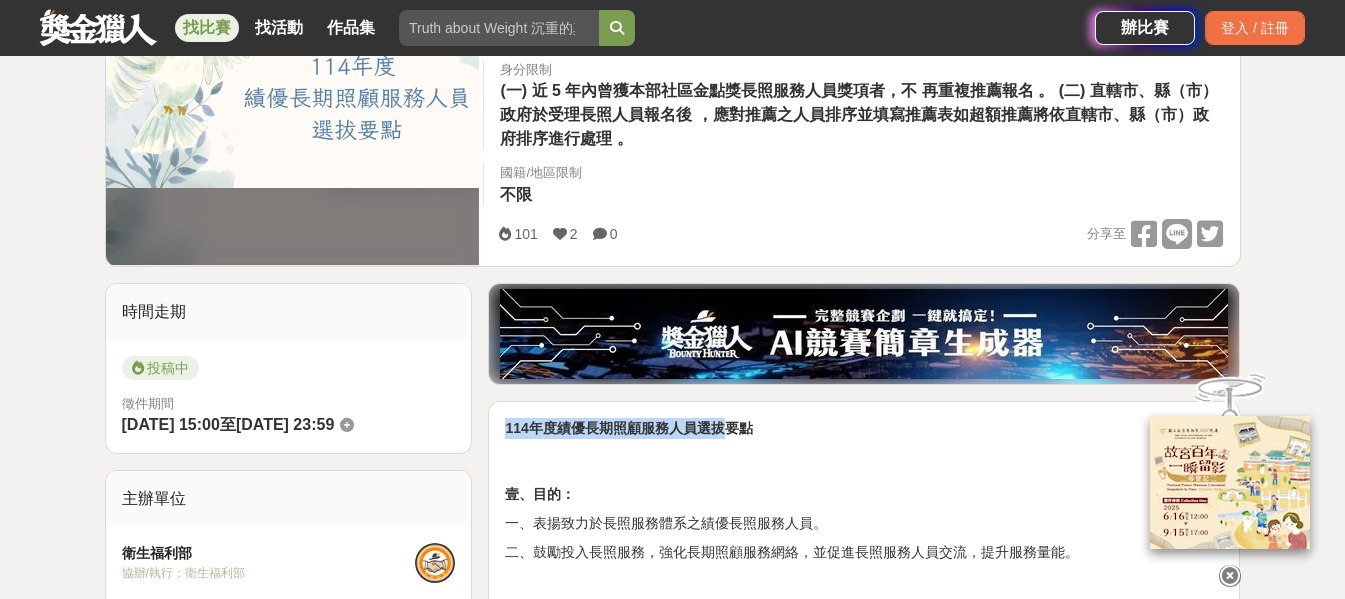 click on "114年度績優長期照顧服務人員選拔要點" at bounding box center [628, 428] 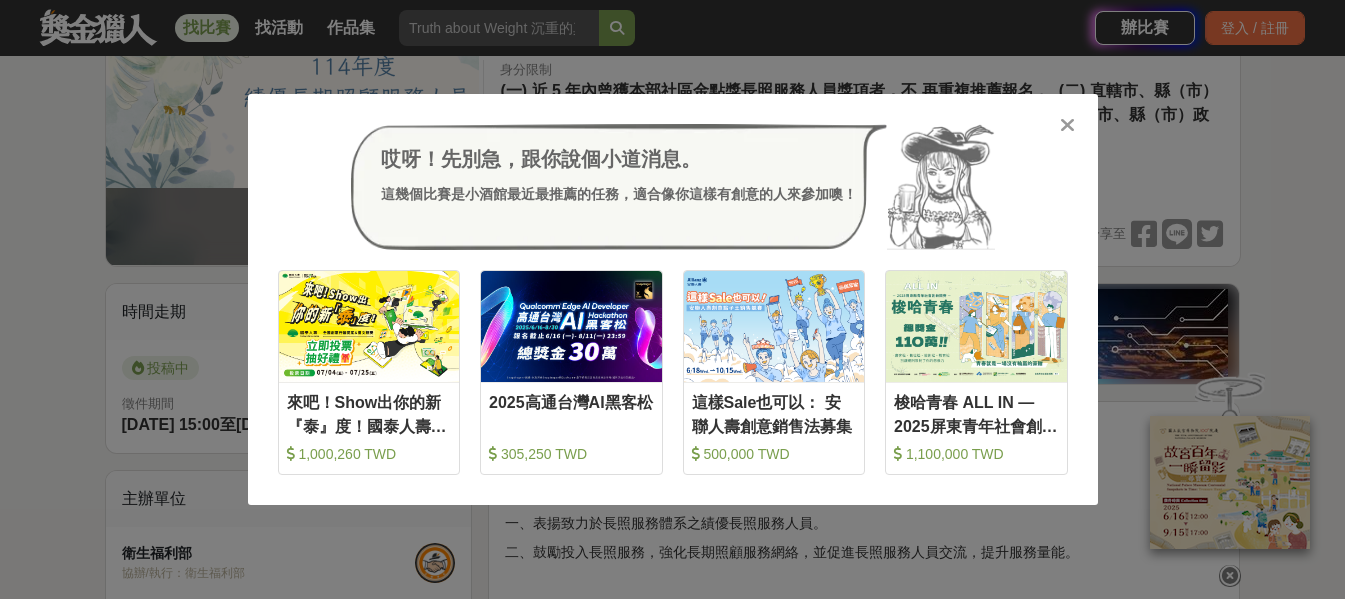 click at bounding box center (1067, 125) 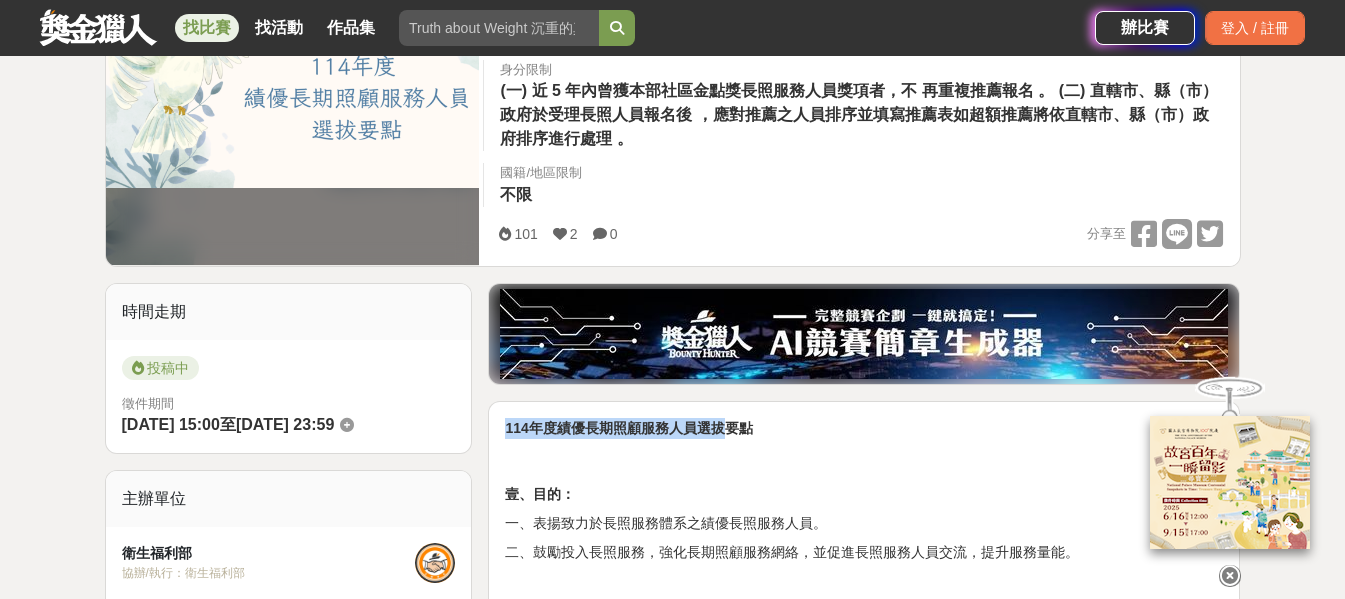 drag, startPoint x: 507, startPoint y: 430, endPoint x: 729, endPoint y: 430, distance: 222 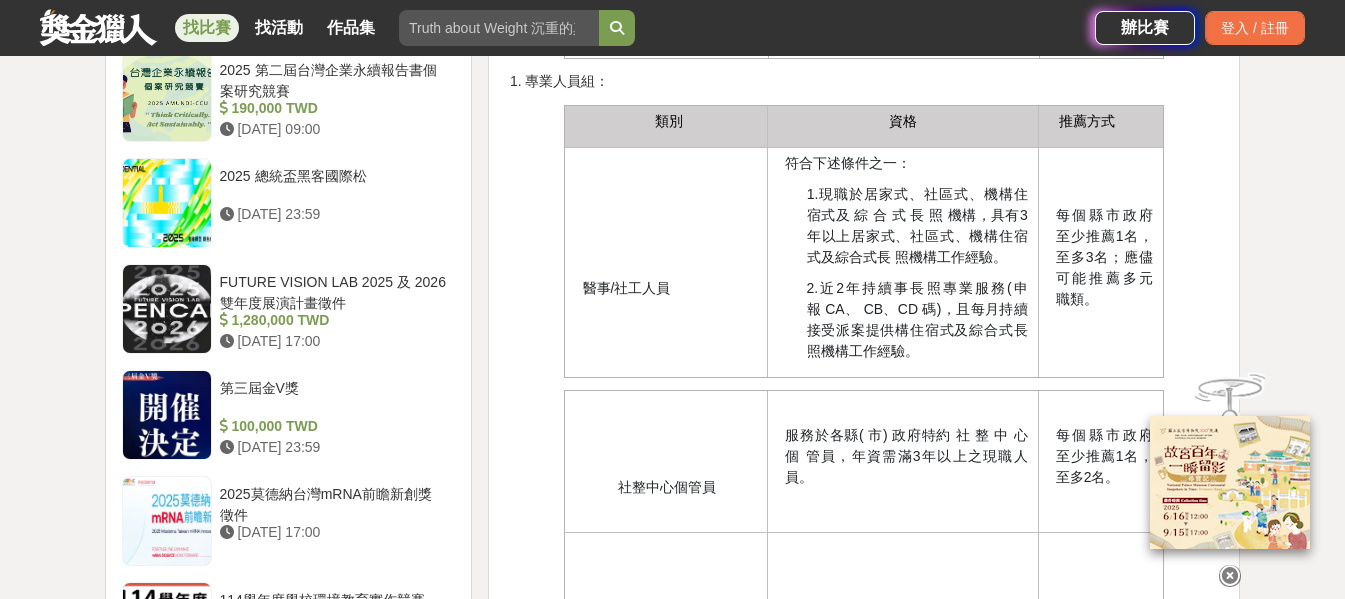 scroll, scrollTop: 2526, scrollLeft: 0, axis: vertical 